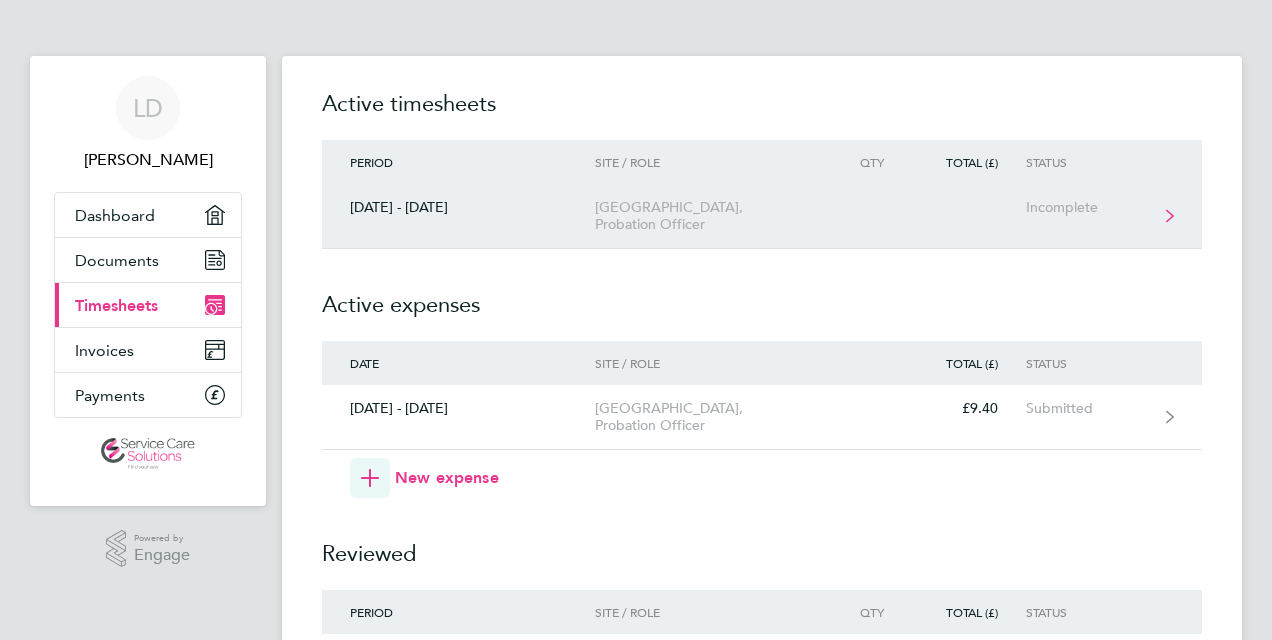 scroll, scrollTop: 0, scrollLeft: 0, axis: both 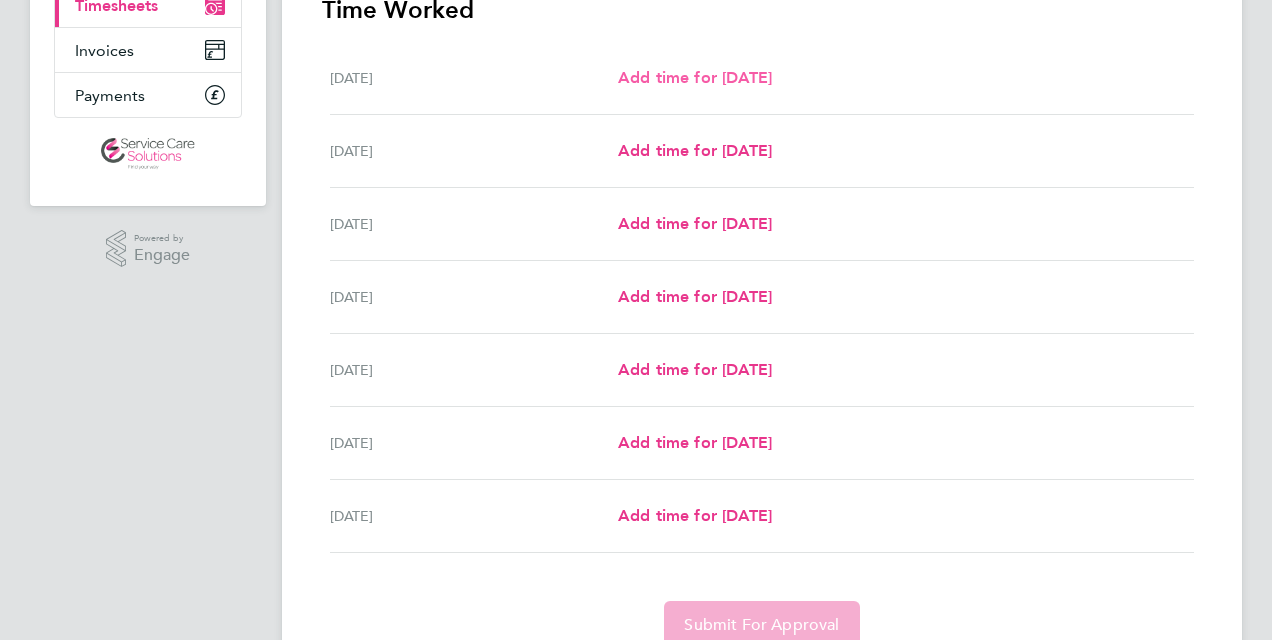 click on "Add time for [DATE]" at bounding box center [695, 77] 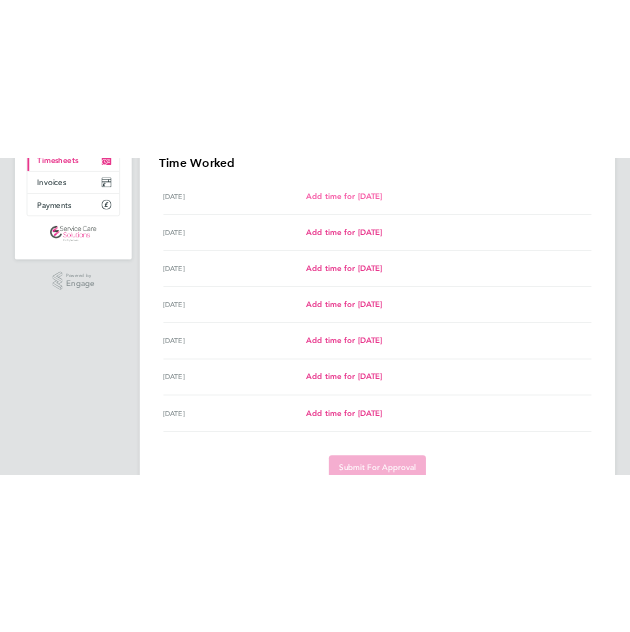 scroll, scrollTop: 0, scrollLeft: 0, axis: both 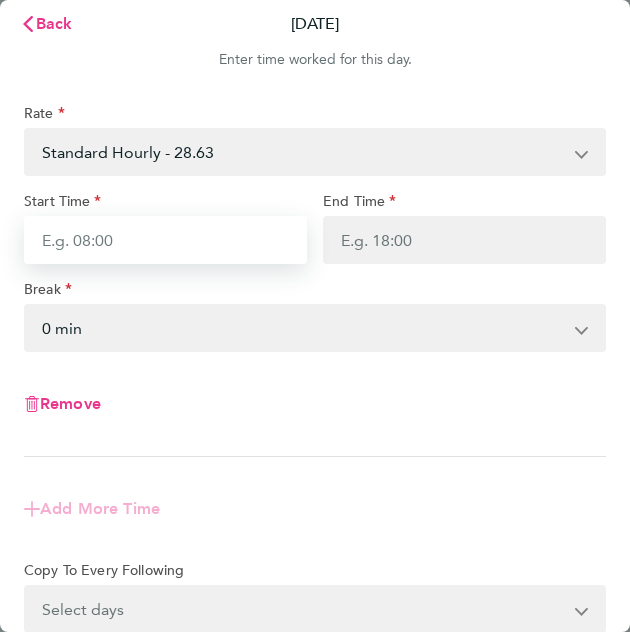 click on "Start Time" at bounding box center [165, 240] 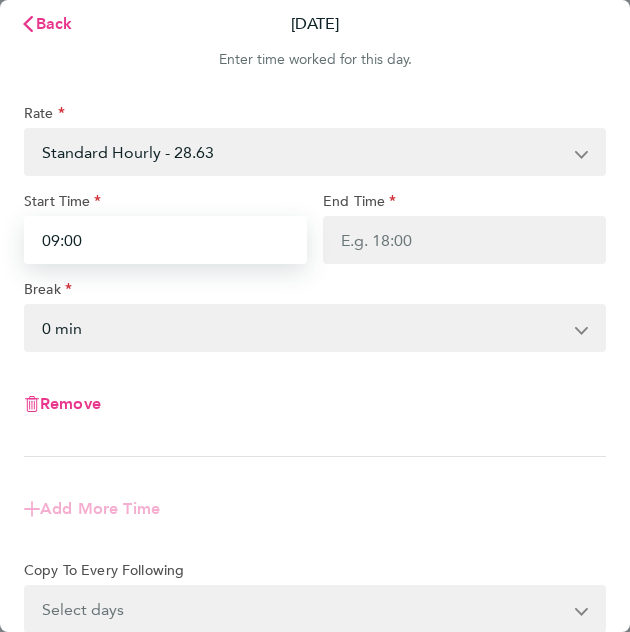 type on "09:00" 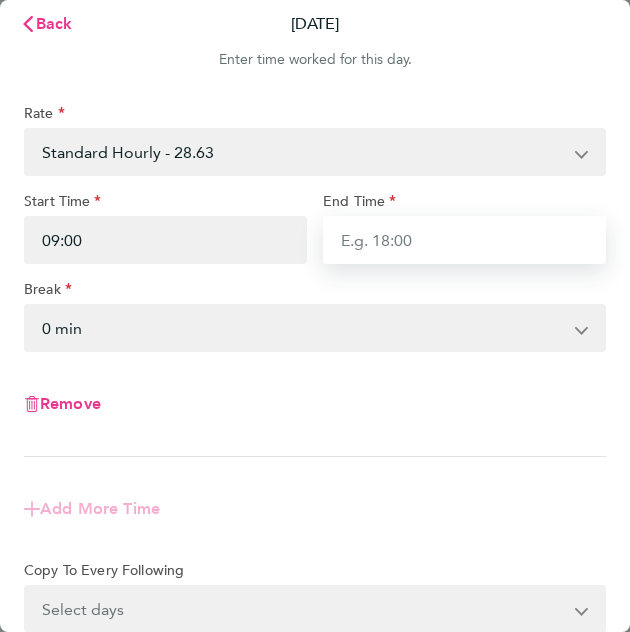 drag, startPoint x: 441, startPoint y: 242, endPoint x: 429, endPoint y: 234, distance: 14.422205 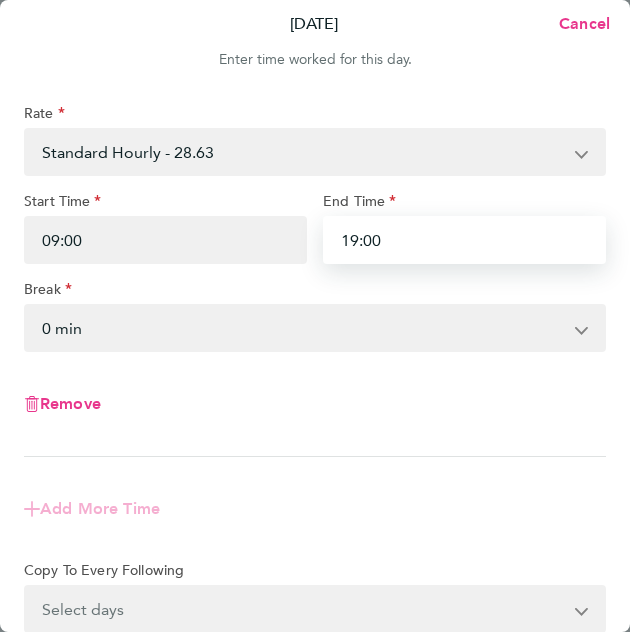 type on "19:00" 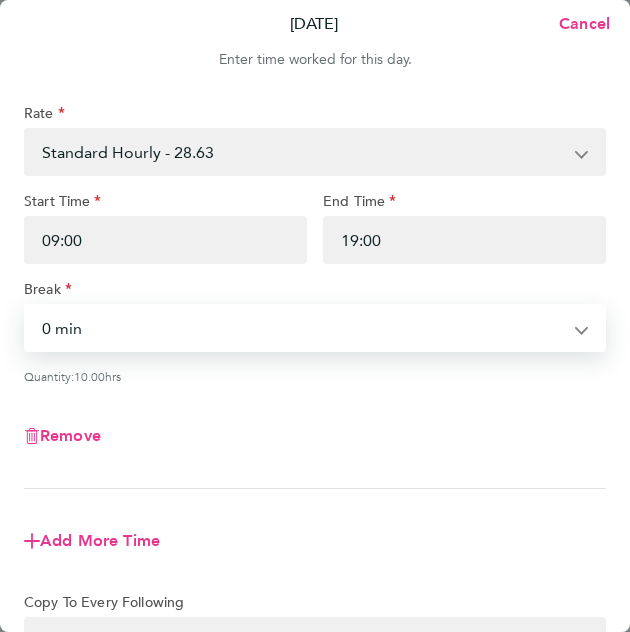 click on "0 min   15 min   30 min   45 min   60 min   75 min   90 min" at bounding box center (303, 328) 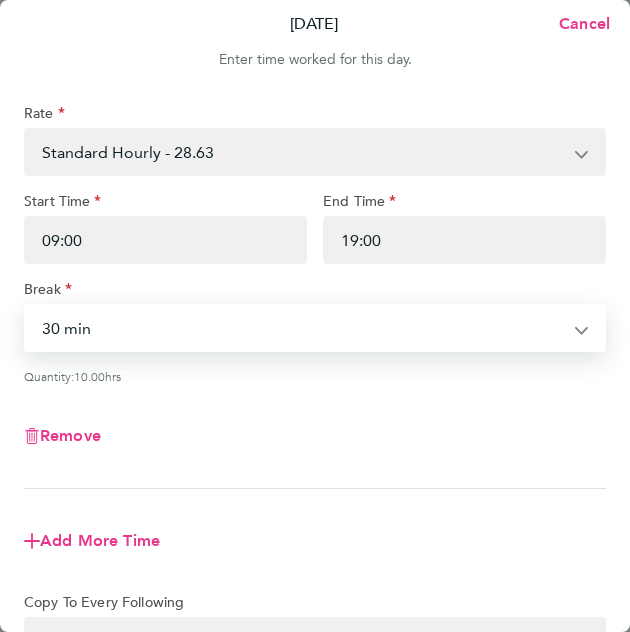 click on "0 min   15 min   30 min   45 min   60 min   75 min   90 min" at bounding box center [303, 328] 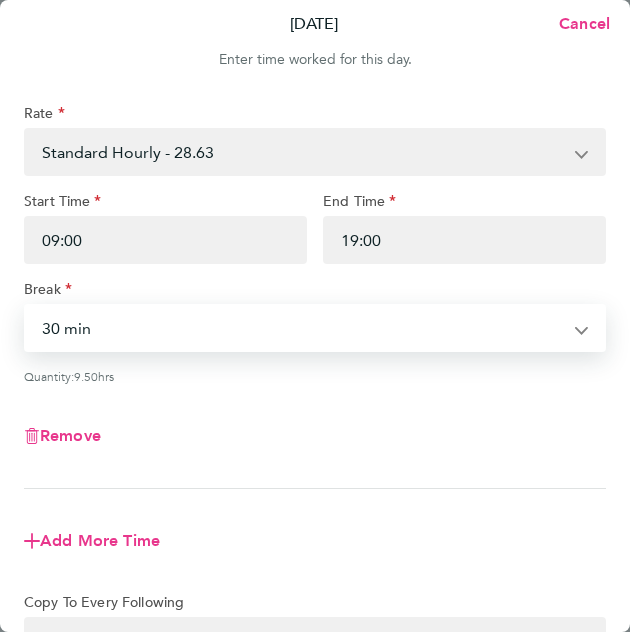 click on "Remove" 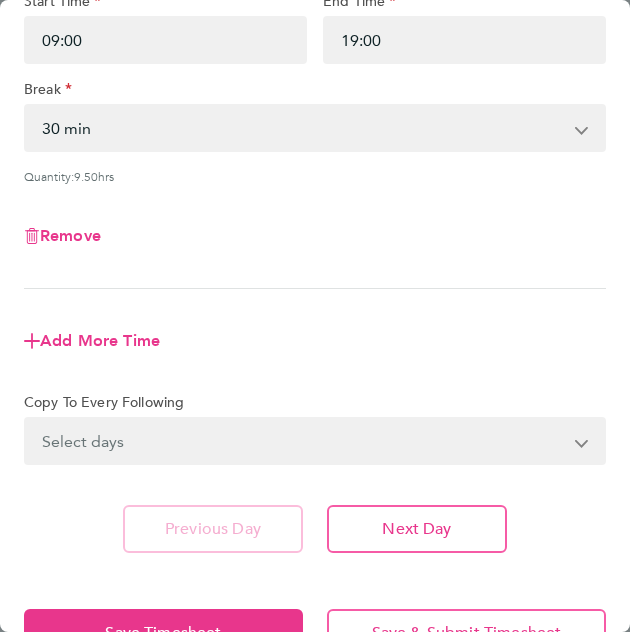 scroll, scrollTop: 254, scrollLeft: 0, axis: vertical 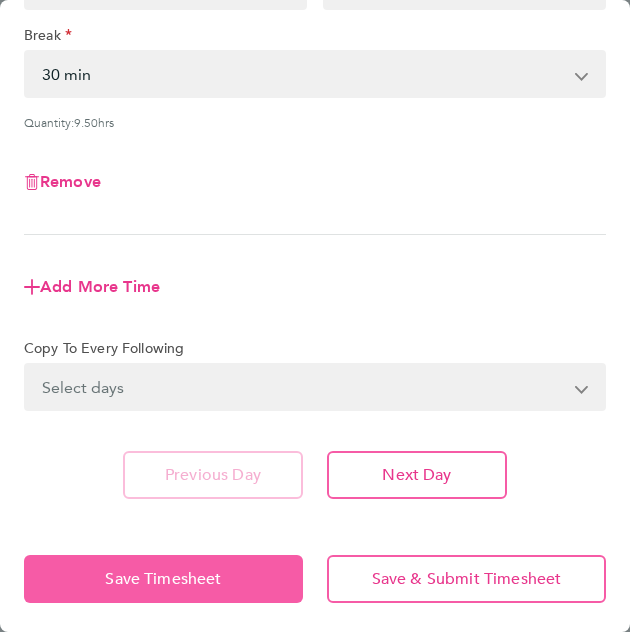 click on "Save Timesheet" 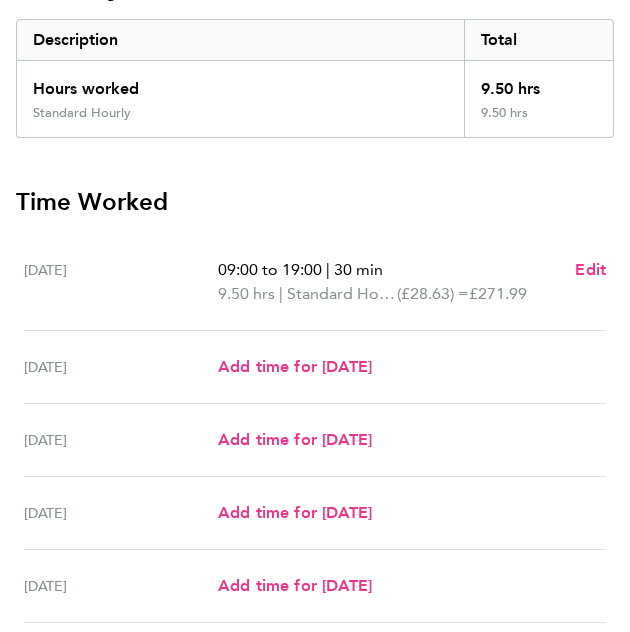 scroll, scrollTop: 800, scrollLeft: 0, axis: vertical 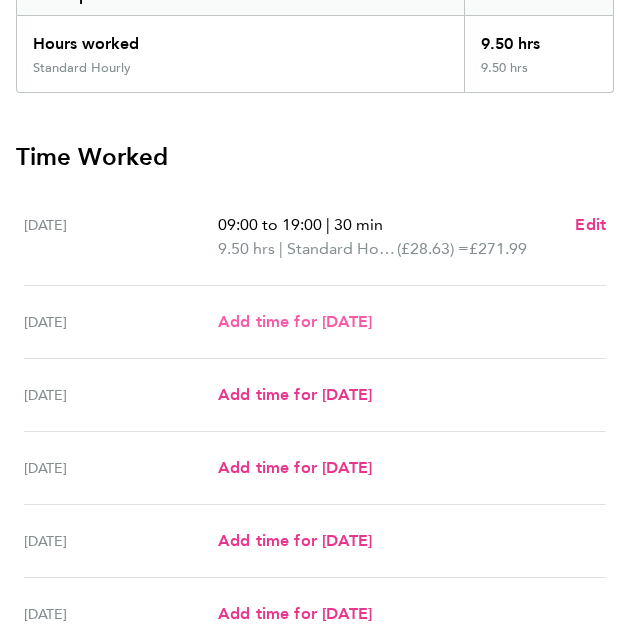 click on "Add time for [DATE]" at bounding box center [295, 321] 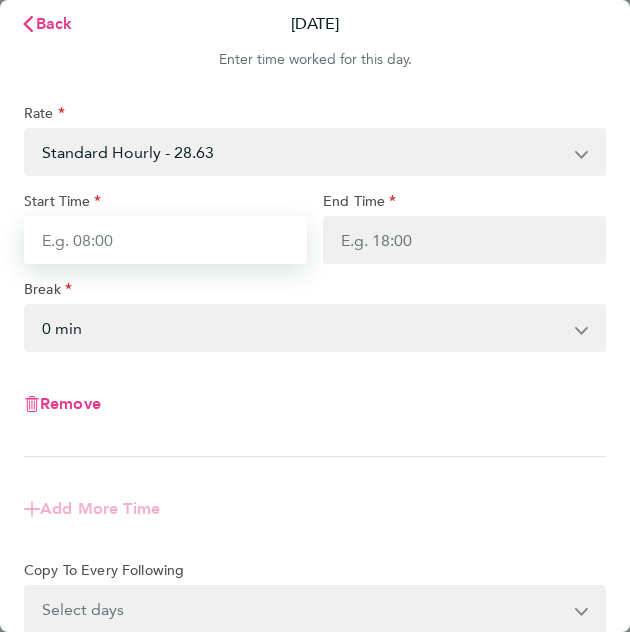 click on "Start Time" at bounding box center [165, 240] 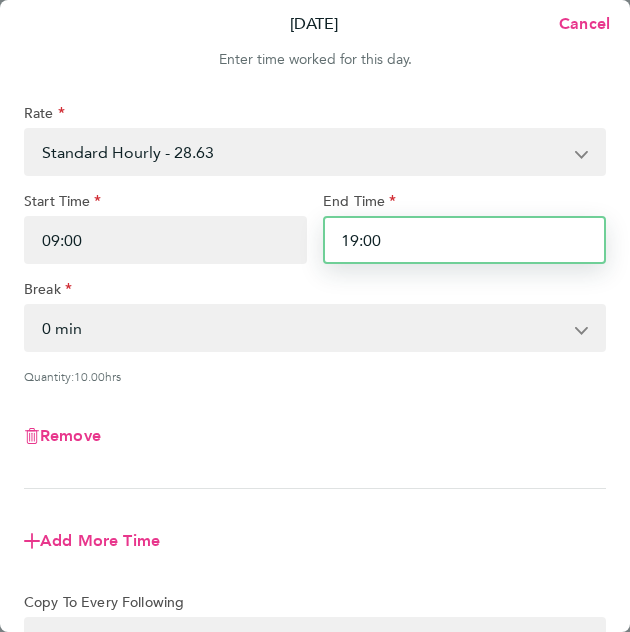 click on "19:00" at bounding box center [464, 240] 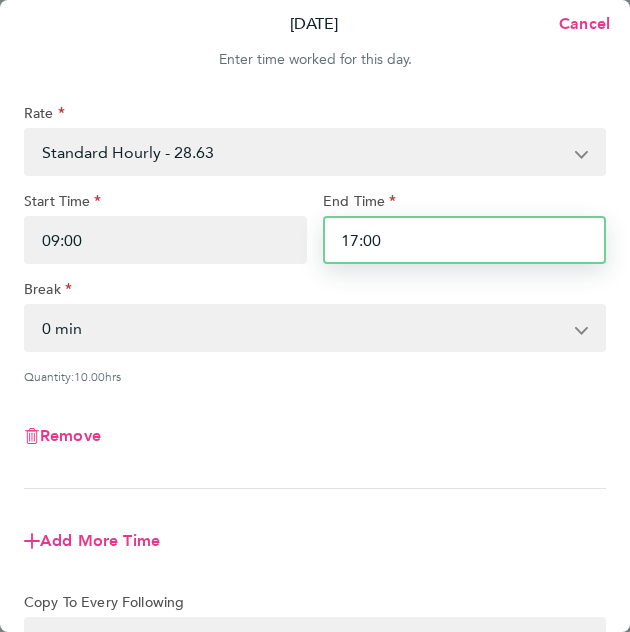 type on "17:00" 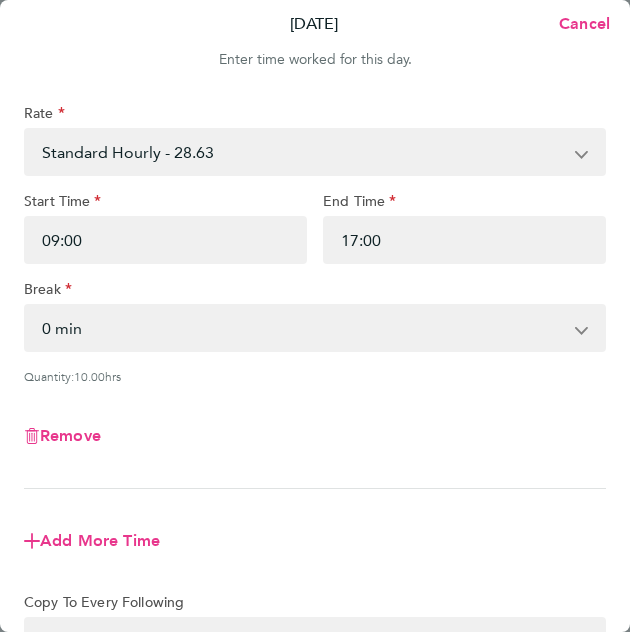 click on "0 min   15 min   30 min   45 min   60 min   75 min   90 min" at bounding box center [303, 328] 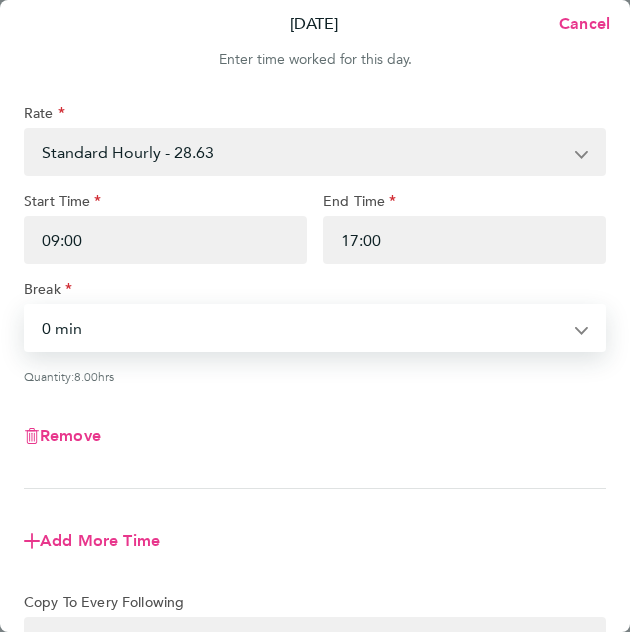 select on "30" 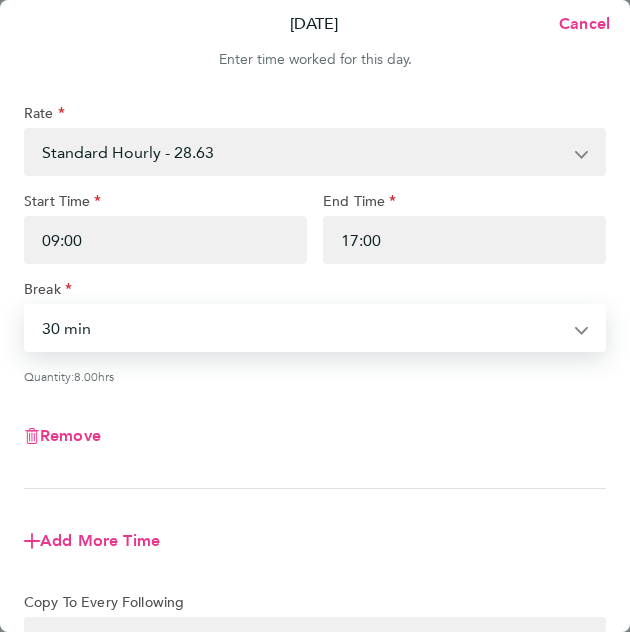 click on "0 min   15 min   30 min   45 min   60 min   75 min   90 min" at bounding box center (303, 328) 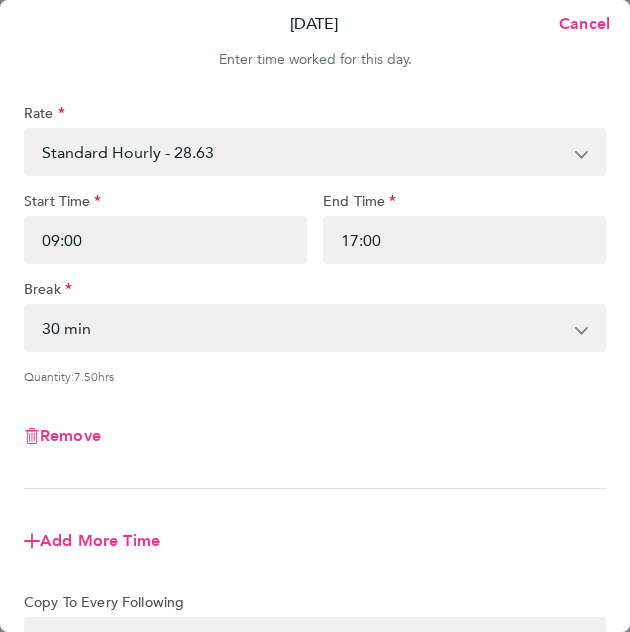 click on "Rate  Standard Hourly - 28.63
Start Time 09:00 End Time 17:00 Break  0 min   15 min   30 min   45 min   60 min   75 min   90 min
Quantity:  7.50  hrs
Remove" 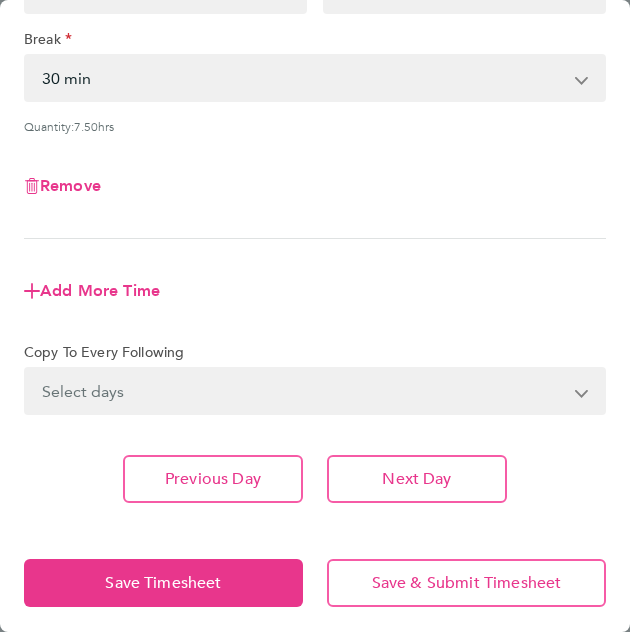 scroll, scrollTop: 254, scrollLeft: 0, axis: vertical 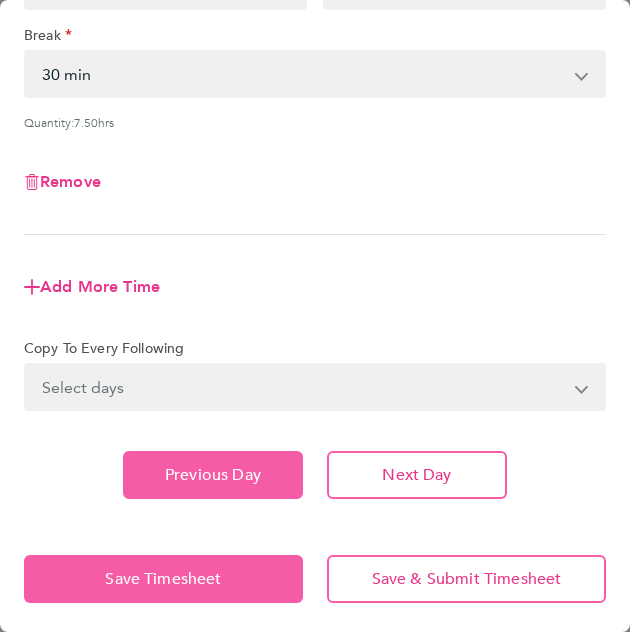 drag, startPoint x: 192, startPoint y: 580, endPoint x: 205, endPoint y: 480, distance: 100.84146 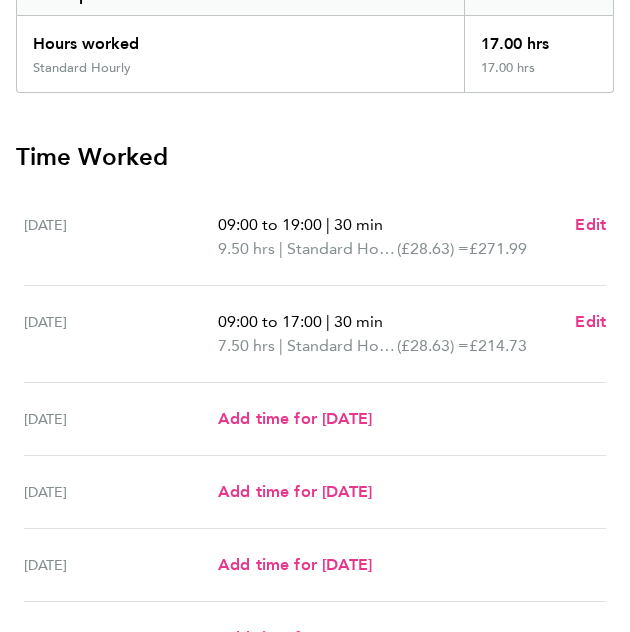 scroll, scrollTop: 1000, scrollLeft: 0, axis: vertical 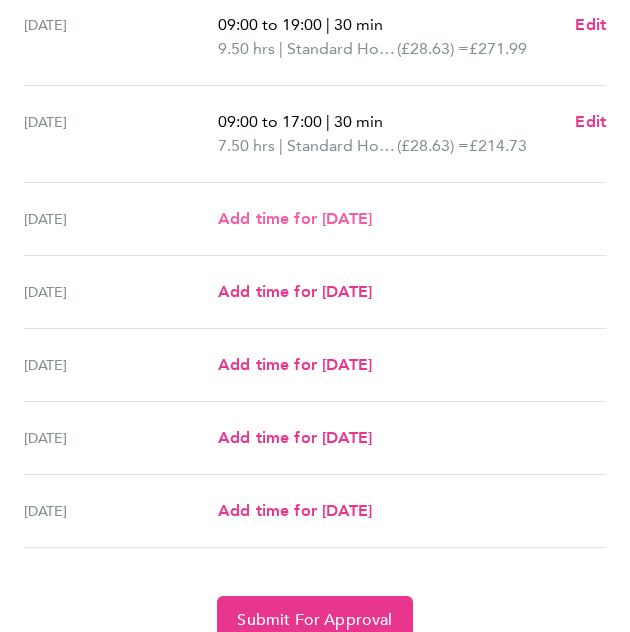 click on "Add time for [DATE]" at bounding box center (295, 218) 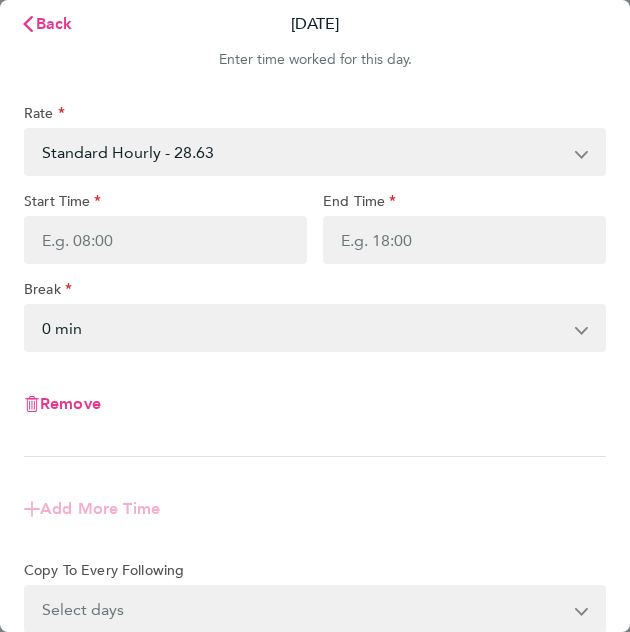 scroll, scrollTop: 0, scrollLeft: 0, axis: both 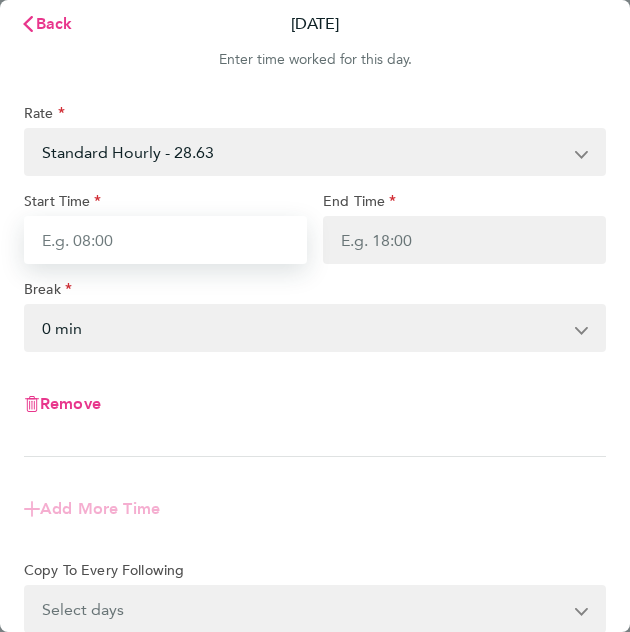 click on "Start Time" at bounding box center (165, 240) 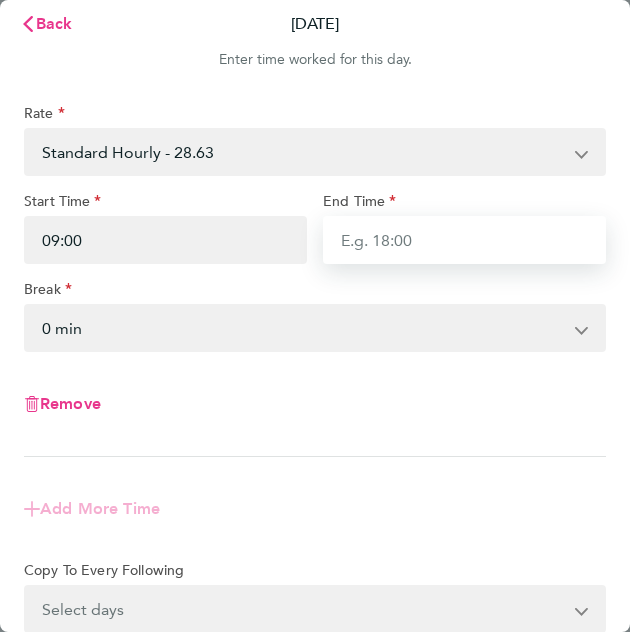 type on "17:00" 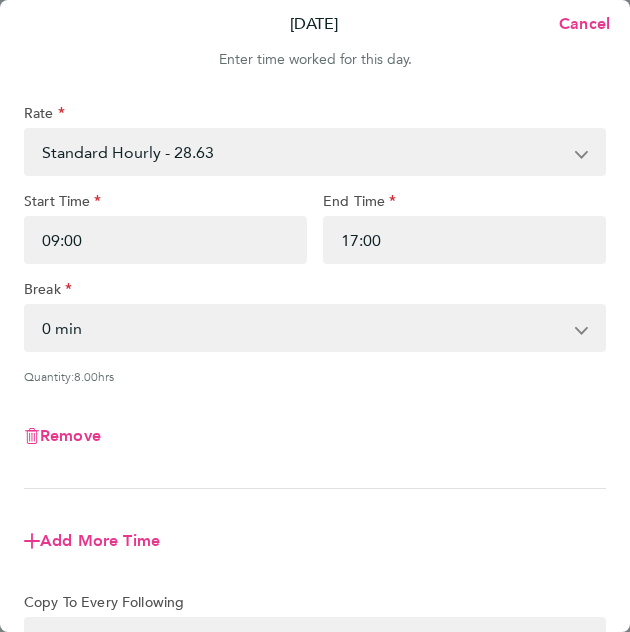 click on "0 min   15 min   30 min   45 min   60 min   75 min   90 min" at bounding box center (303, 328) 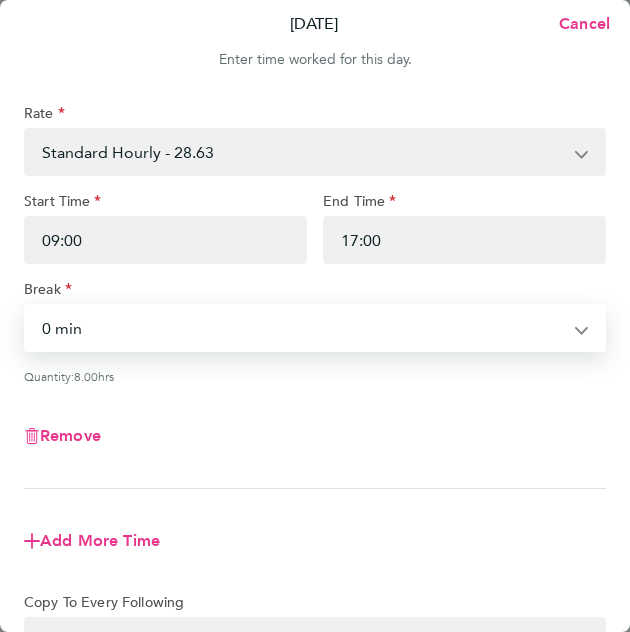 select on "30" 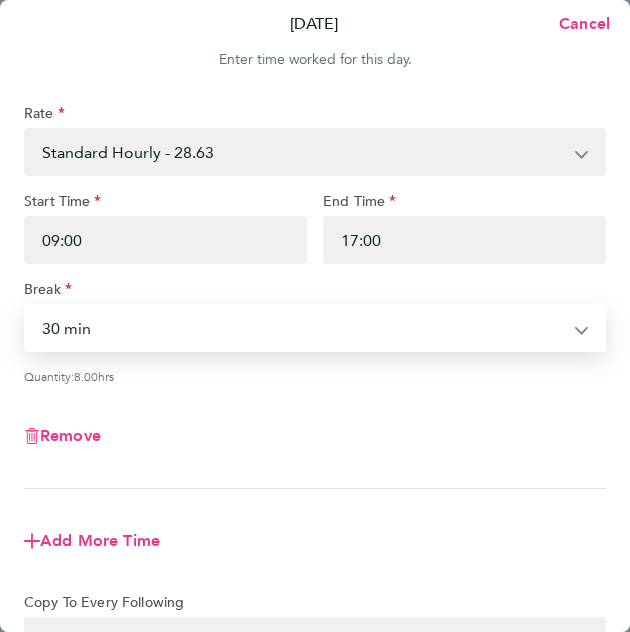 click on "0 min   15 min   30 min   45 min   60 min   75 min   90 min" at bounding box center [303, 328] 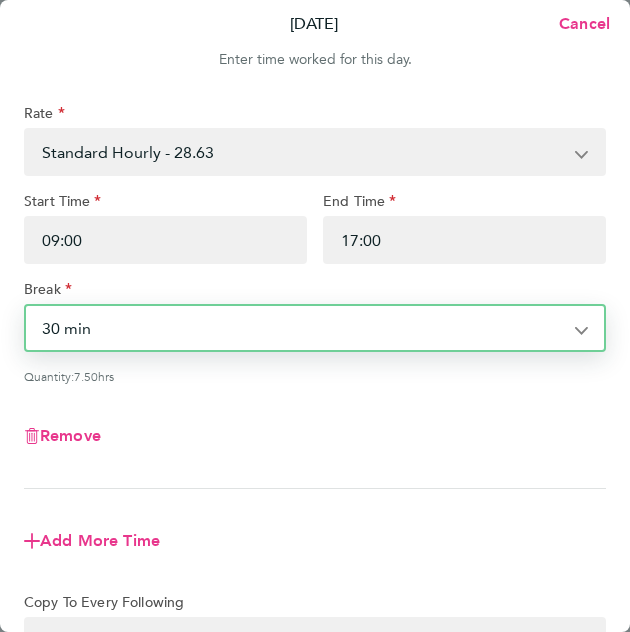 click on "Remove" 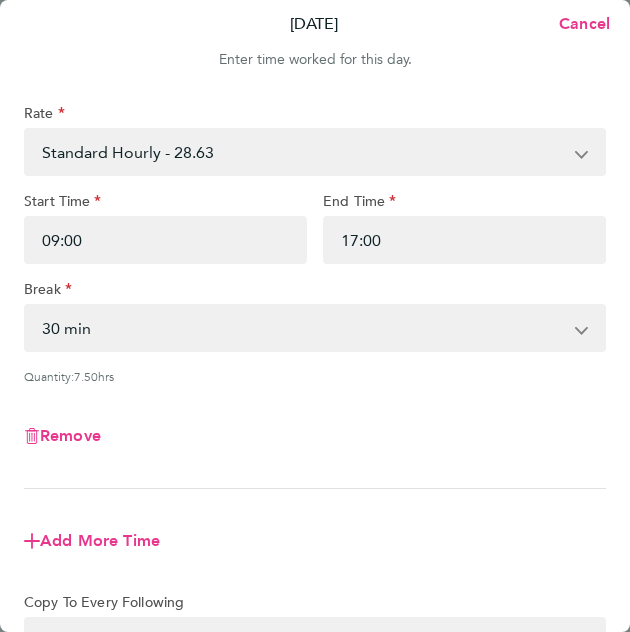 scroll, scrollTop: 254, scrollLeft: 0, axis: vertical 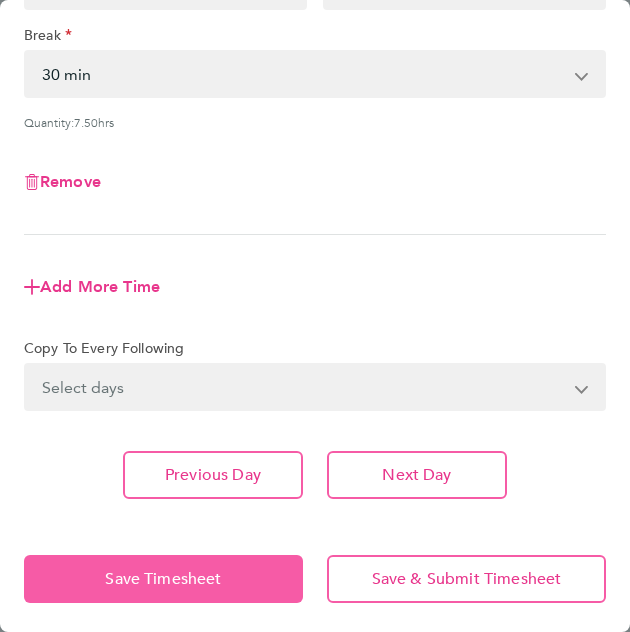 click on "Save Timesheet" 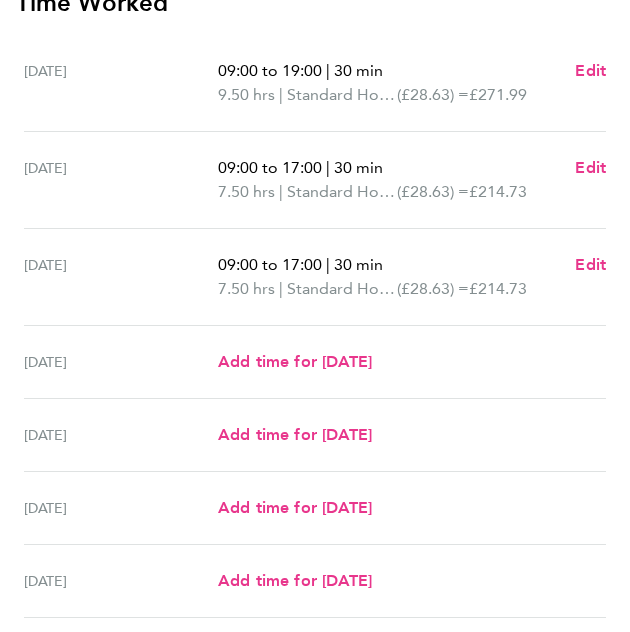 scroll, scrollTop: 1000, scrollLeft: 0, axis: vertical 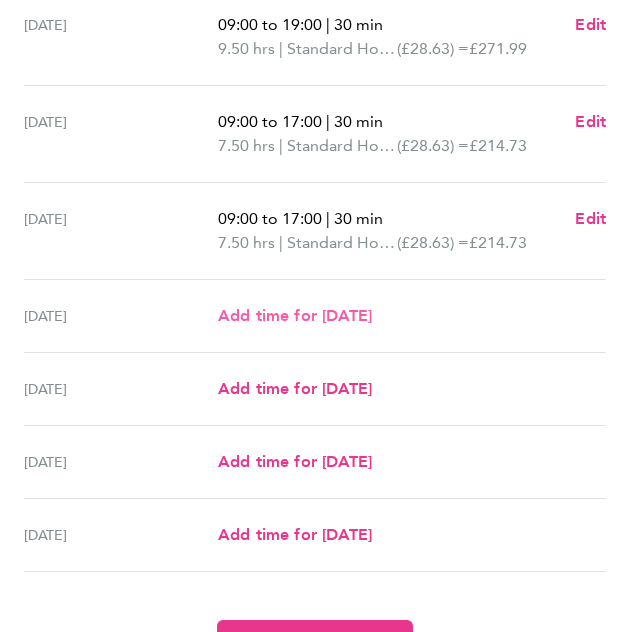 click on "Add time for [DATE]" at bounding box center [295, 315] 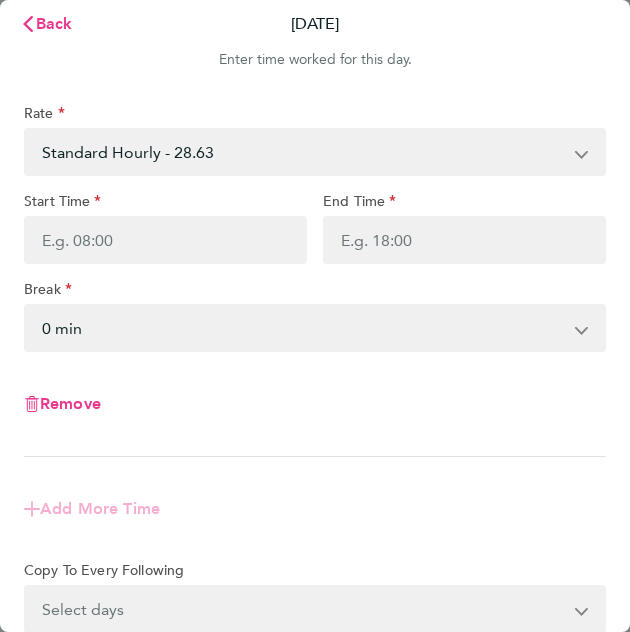 scroll, scrollTop: 0, scrollLeft: 0, axis: both 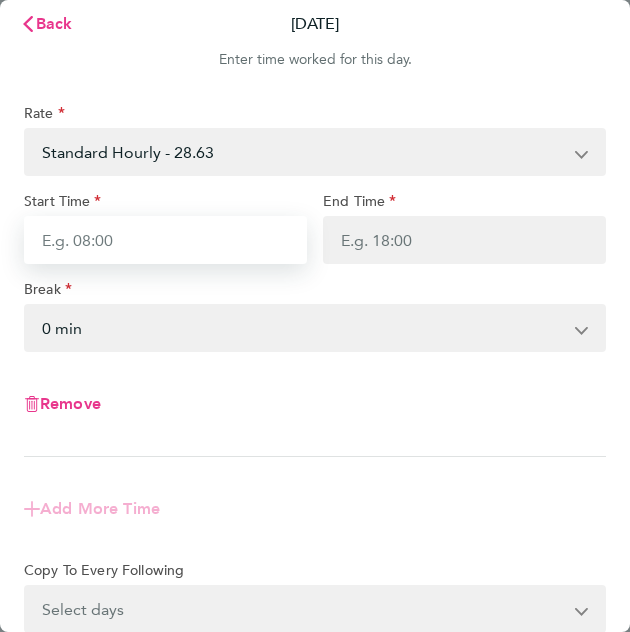 drag, startPoint x: 140, startPoint y: 235, endPoint x: 140, endPoint y: 253, distance: 18 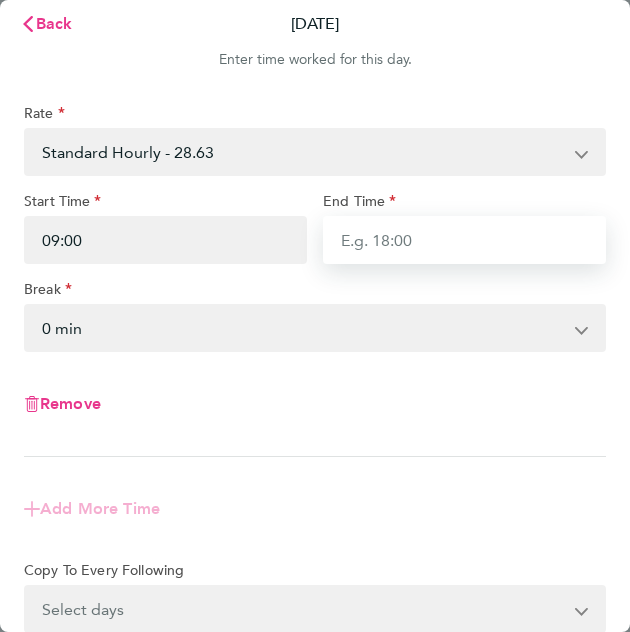 type on "17:00" 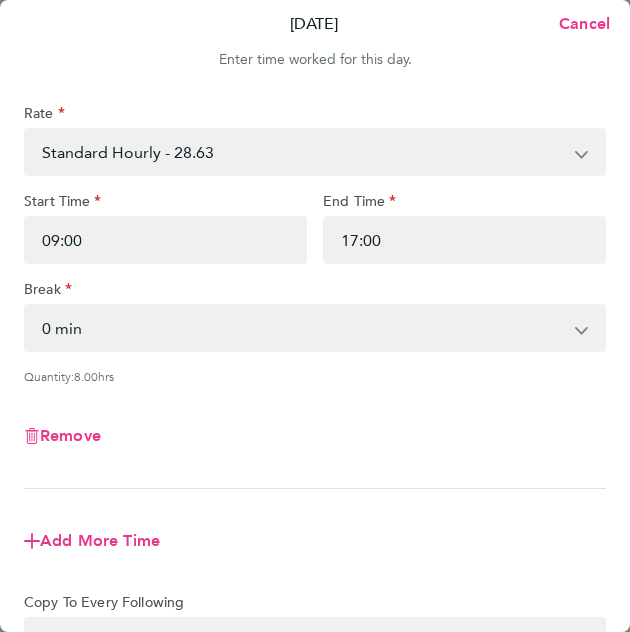 click on "0 min   15 min   30 min   45 min   60 min   75 min   90 min" at bounding box center (303, 328) 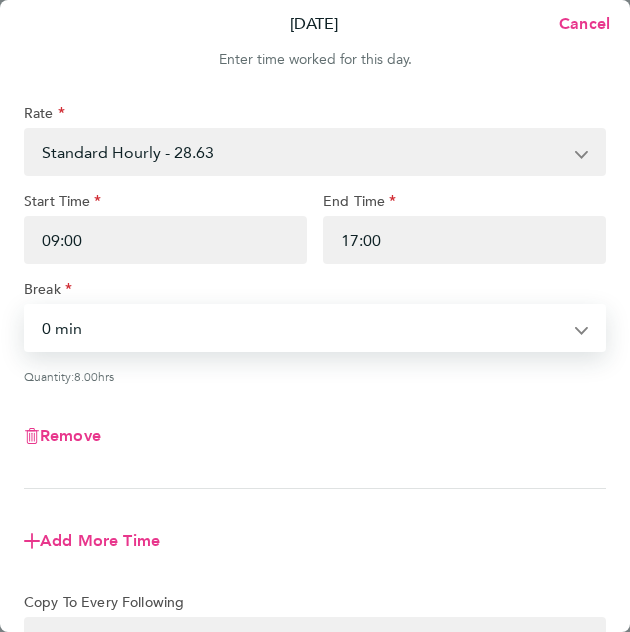 select on "30" 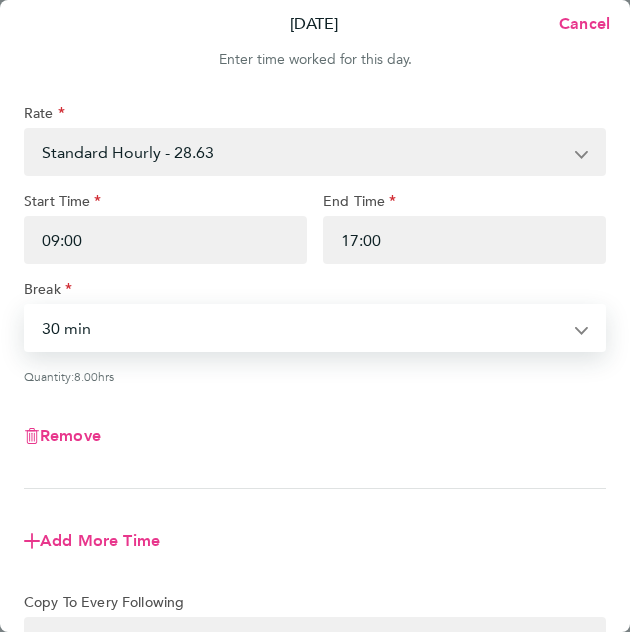 click on "0 min   15 min   30 min   45 min   60 min   75 min   90 min" at bounding box center [303, 328] 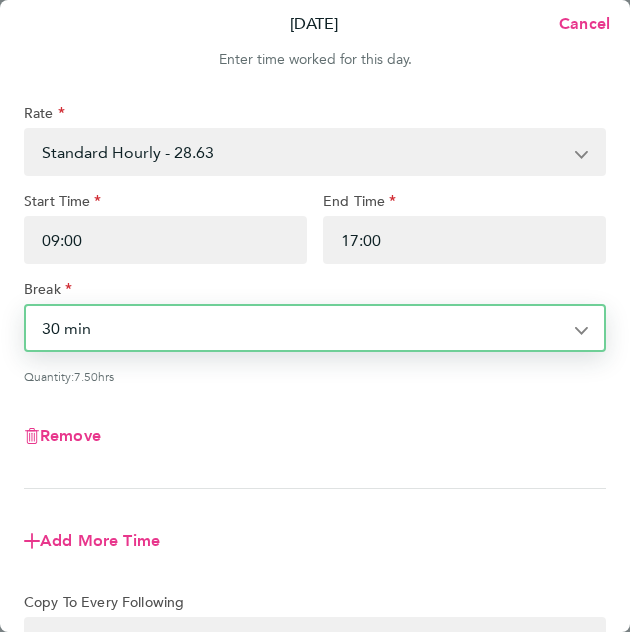 click on "Remove" 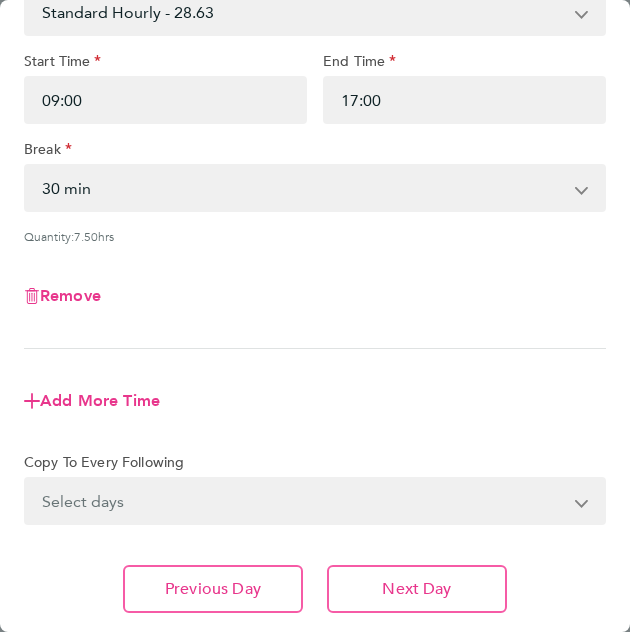 scroll, scrollTop: 254, scrollLeft: 0, axis: vertical 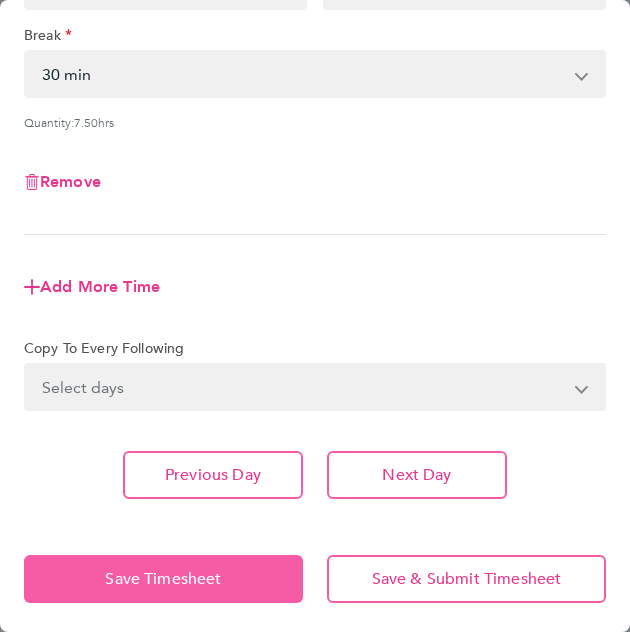 click on "Save Timesheet" 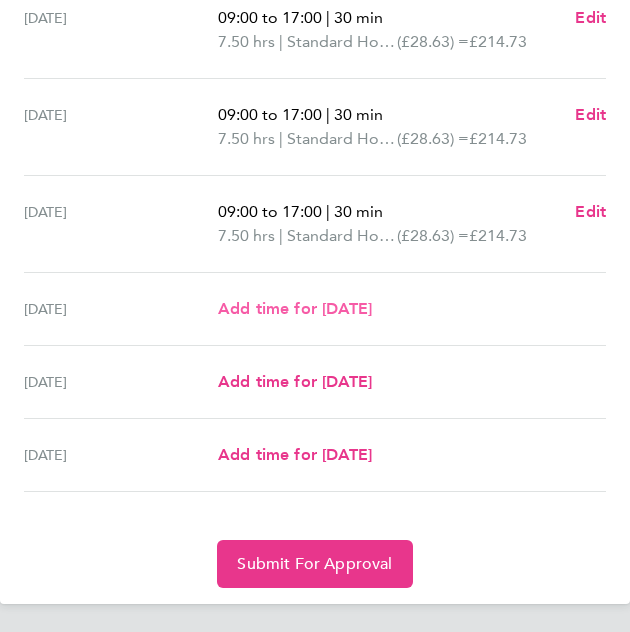scroll, scrollTop: 649, scrollLeft: 0, axis: vertical 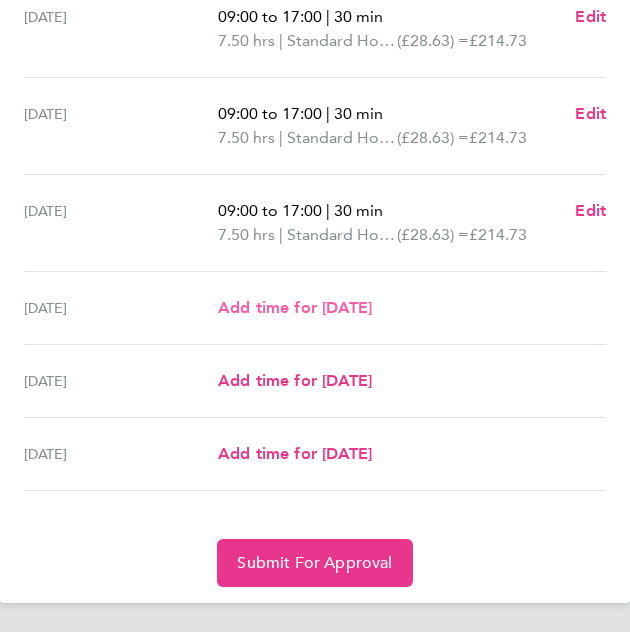 click on "Add time for [DATE]" at bounding box center (295, 307) 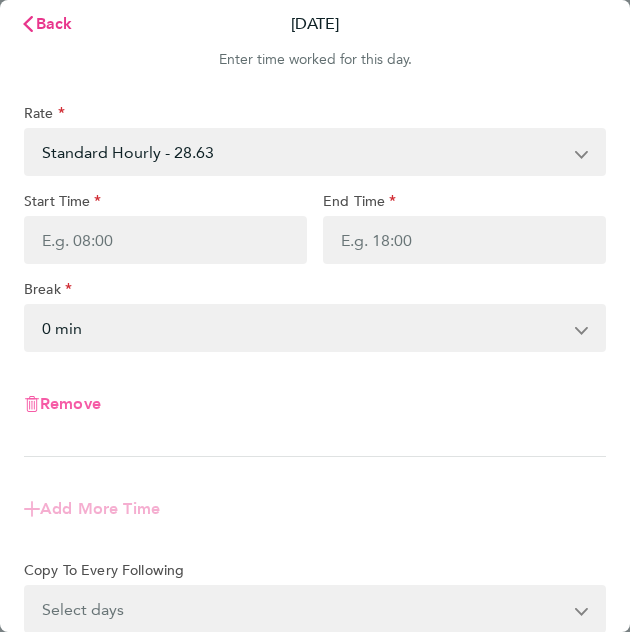 scroll, scrollTop: 0, scrollLeft: 0, axis: both 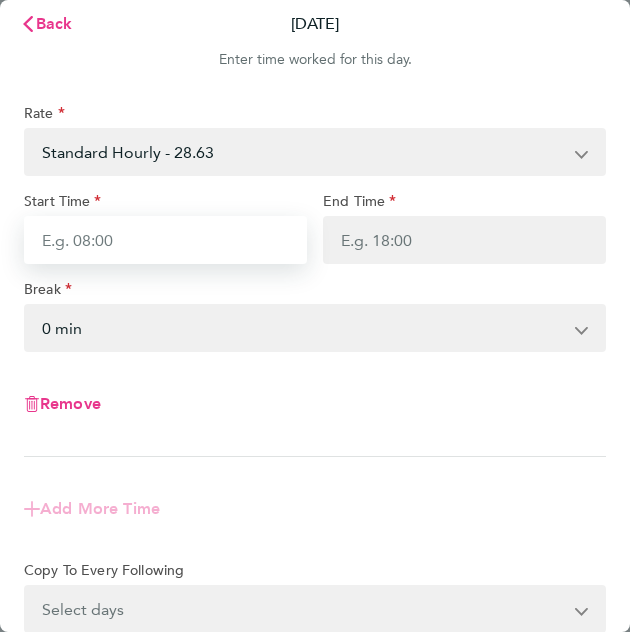 drag, startPoint x: 160, startPoint y: 235, endPoint x: 154, endPoint y: 250, distance: 16.155495 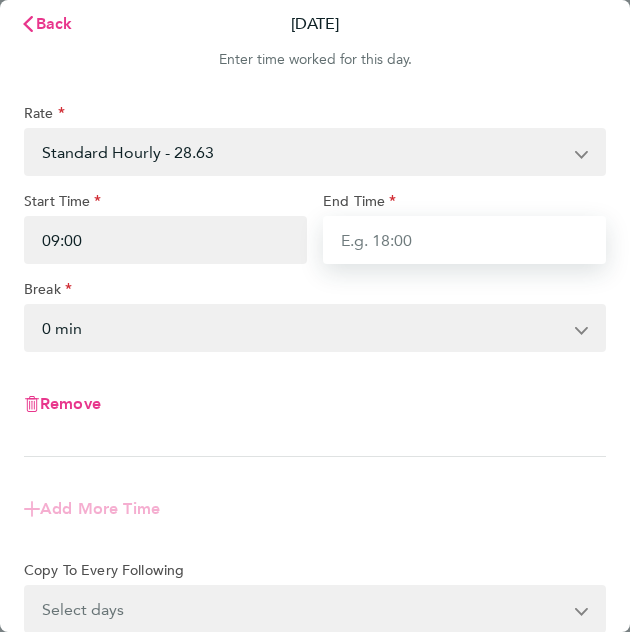 type on "17:00" 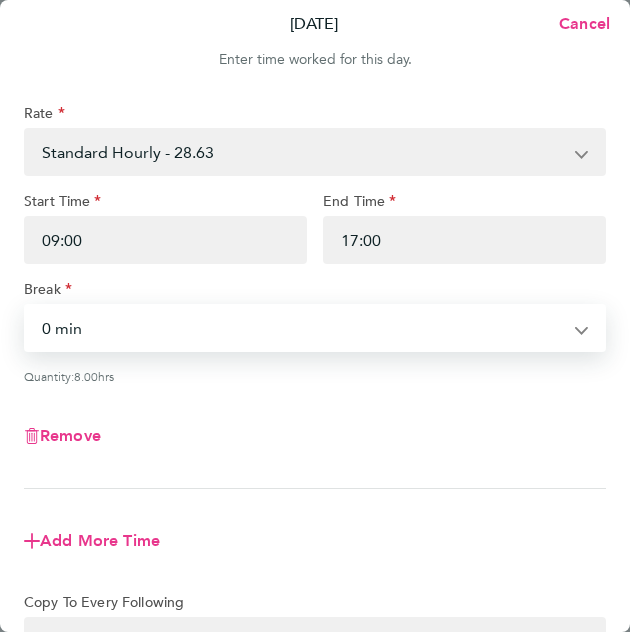 drag, startPoint x: 182, startPoint y: 325, endPoint x: 167, endPoint y: 352, distance: 30.88689 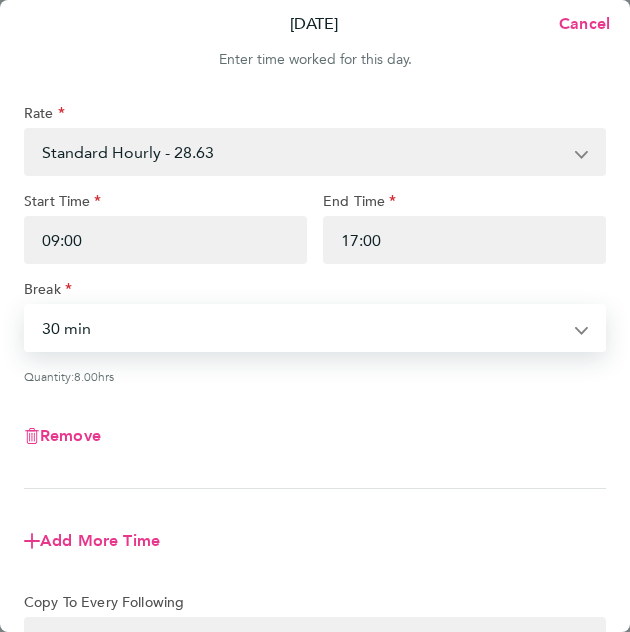click on "0 min   15 min   30 min   45 min   60 min   75 min   90 min" at bounding box center (303, 328) 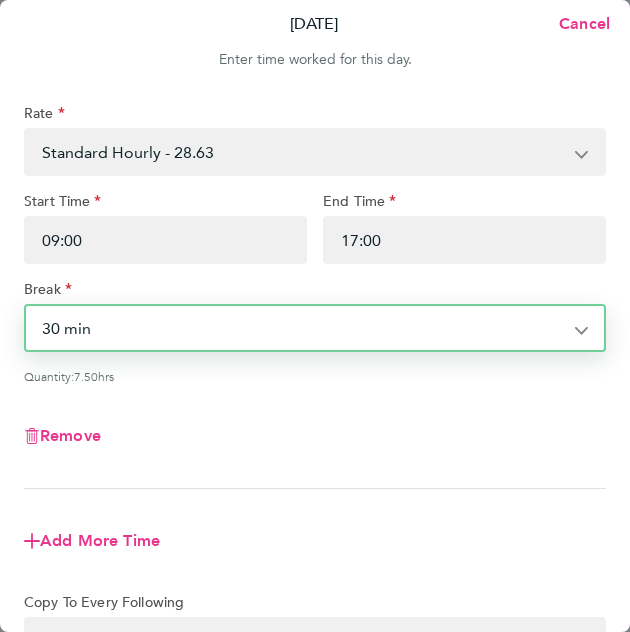 click on "Rate  Standard Hourly - 28.63
Start Time 09:00 End Time 17:00 Break  0 min   15 min   30 min   45 min   60 min   75 min   90 min
Quantity:  7.50  hrs
Remove" 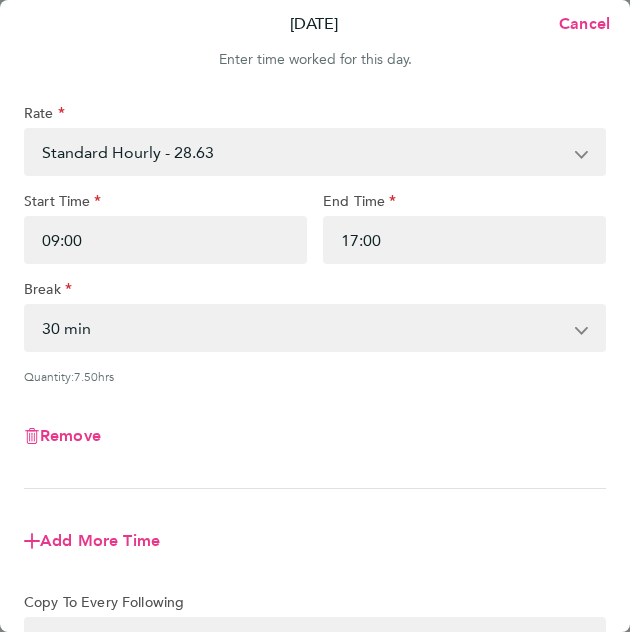 scroll, scrollTop: 254, scrollLeft: 0, axis: vertical 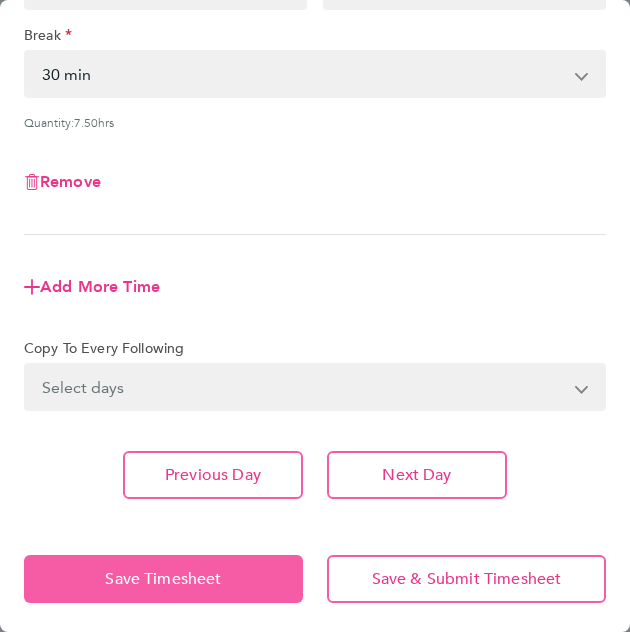 click on "Save Timesheet" 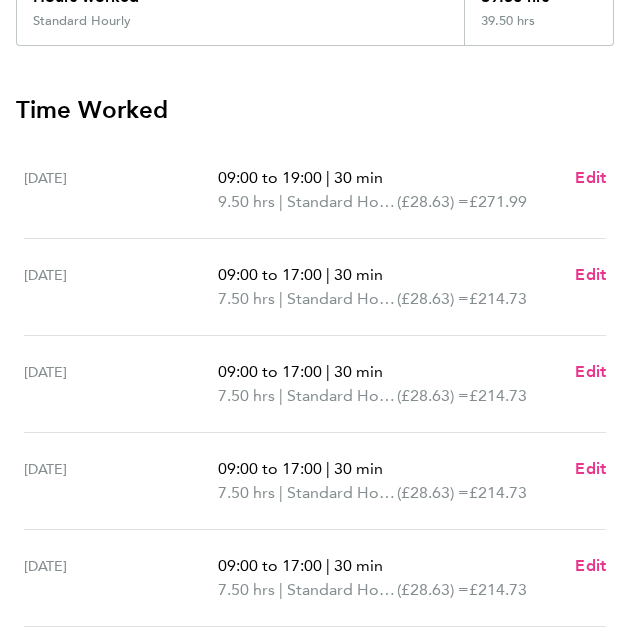 scroll, scrollTop: 400, scrollLeft: 0, axis: vertical 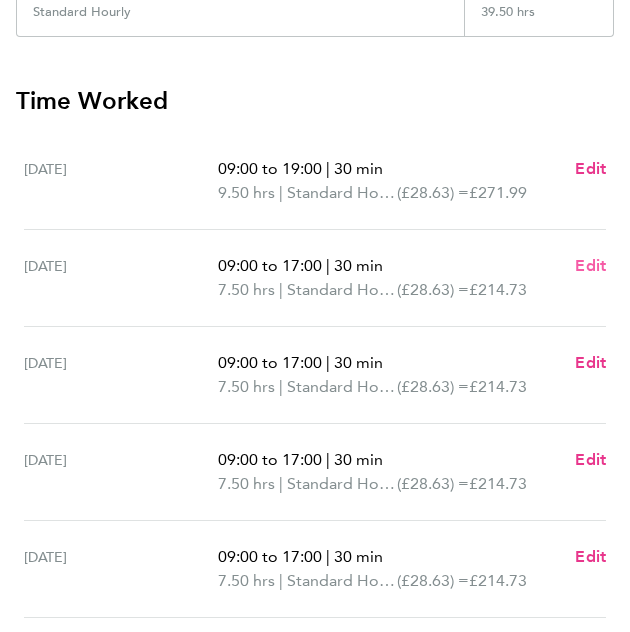 click on "Edit" at bounding box center (590, 265) 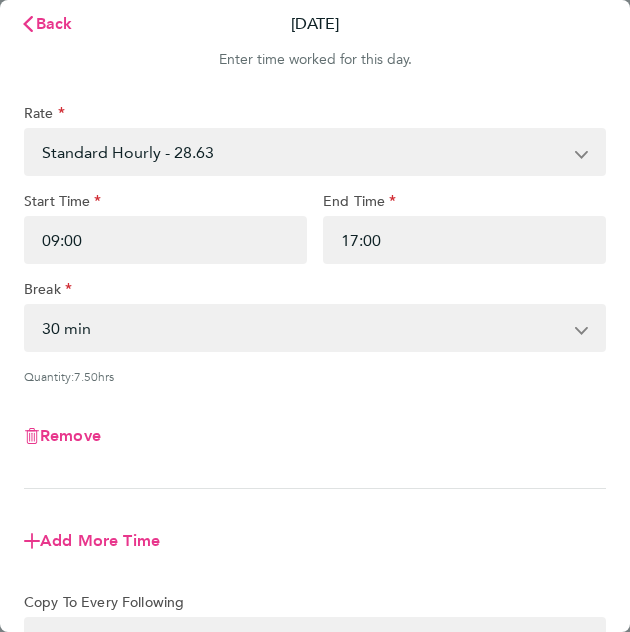 scroll, scrollTop: 0, scrollLeft: 0, axis: both 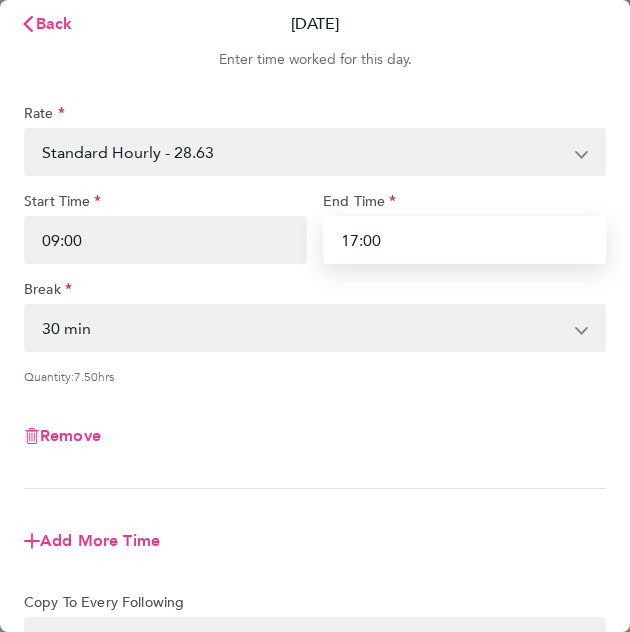 click on "17:00" at bounding box center (464, 240) 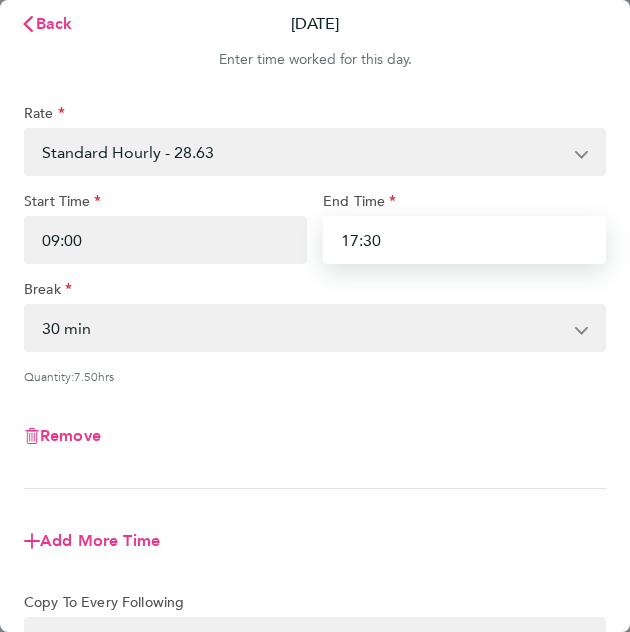 type on "17:30" 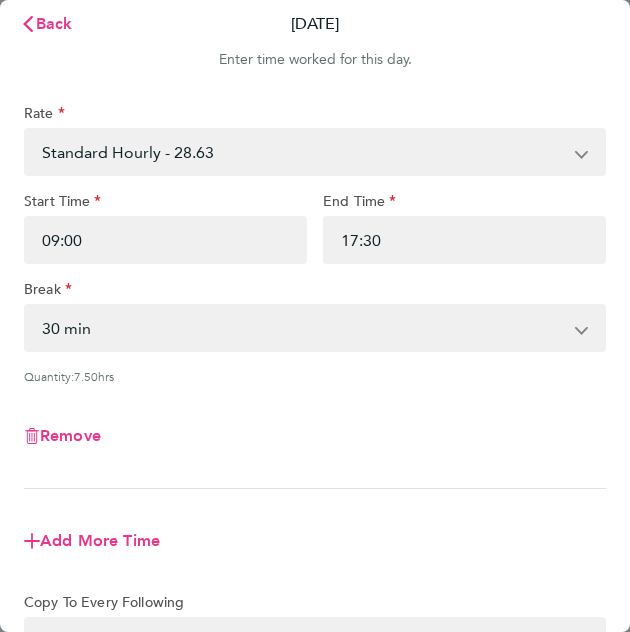 drag, startPoint x: 152, startPoint y: 439, endPoint x: 163, endPoint y: 434, distance: 12.083046 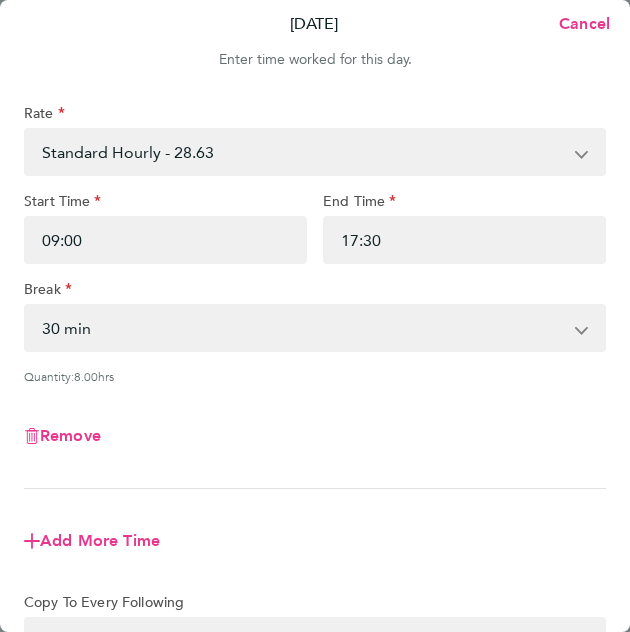scroll, scrollTop: 254, scrollLeft: 0, axis: vertical 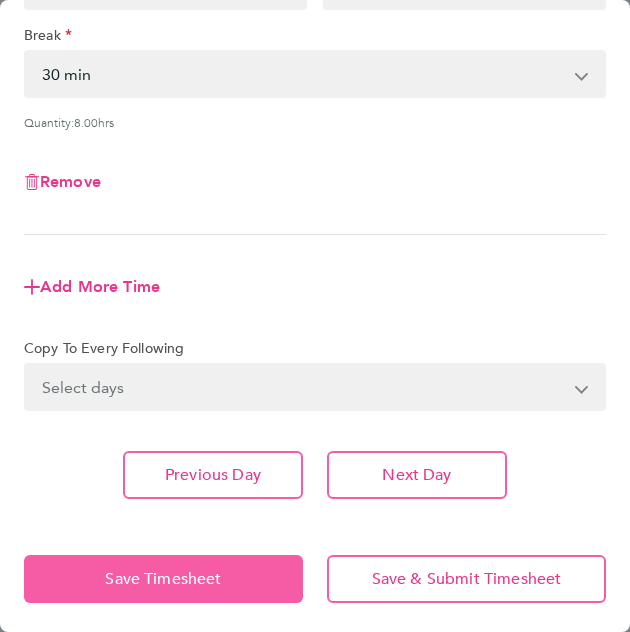 click on "Save Timesheet" 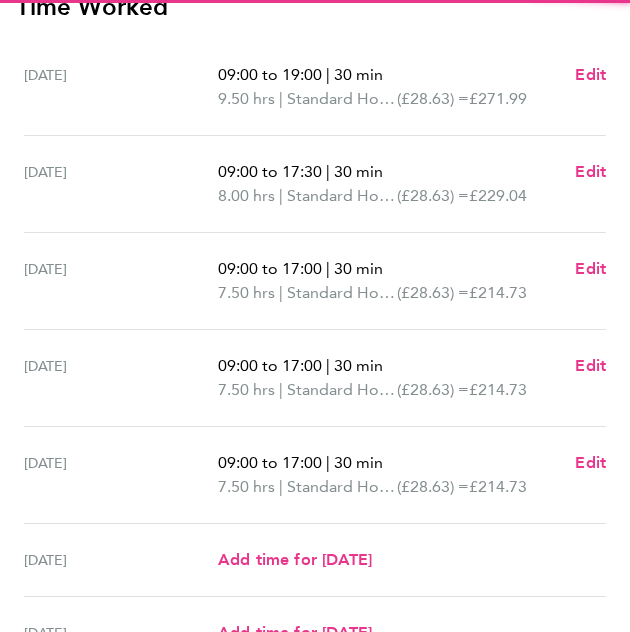 scroll, scrollTop: 500, scrollLeft: 0, axis: vertical 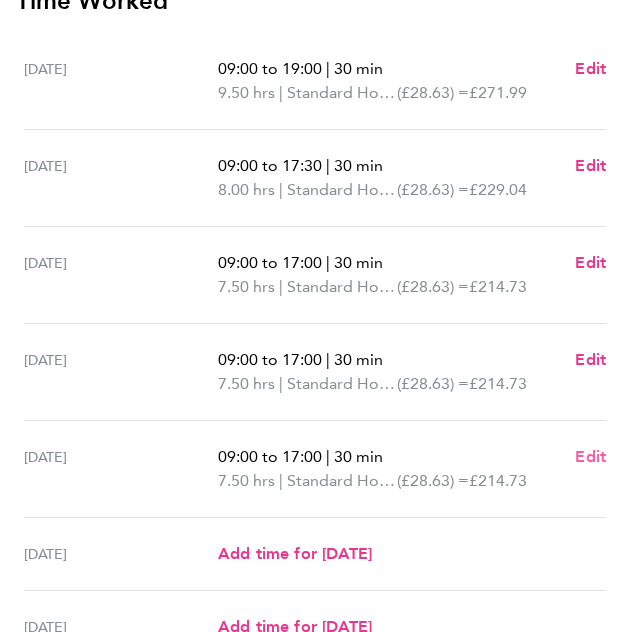 click on "Edit" at bounding box center (590, 456) 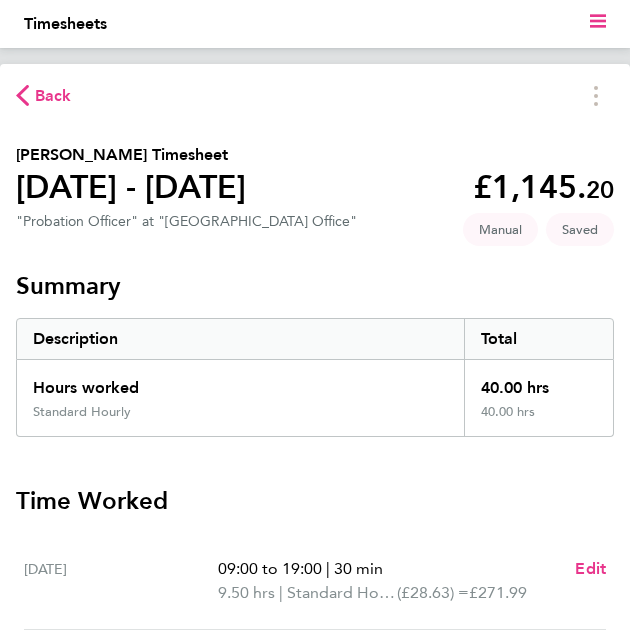 select on "30" 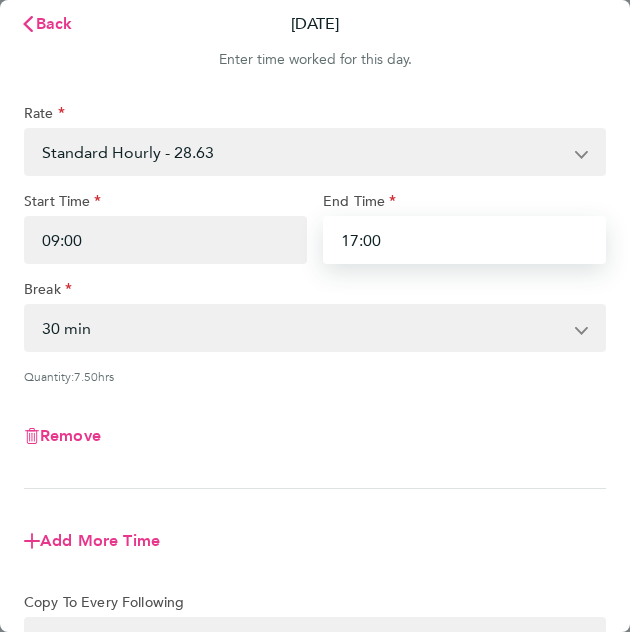 click on "17:00" at bounding box center (464, 240) 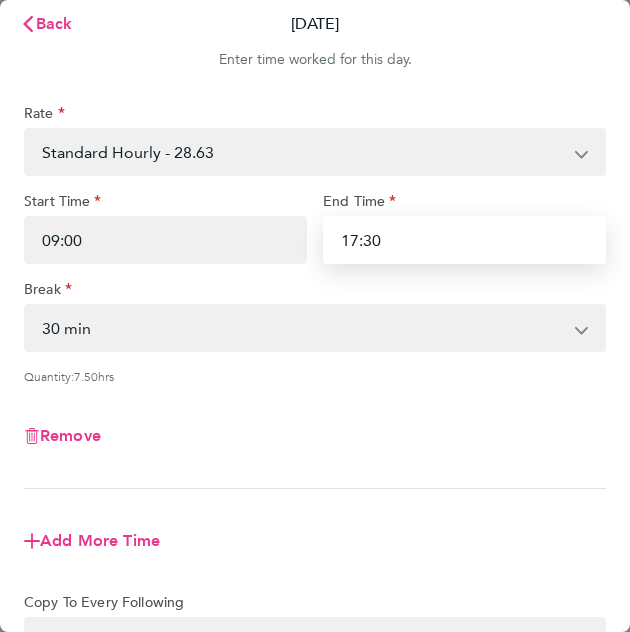 type on "17:30" 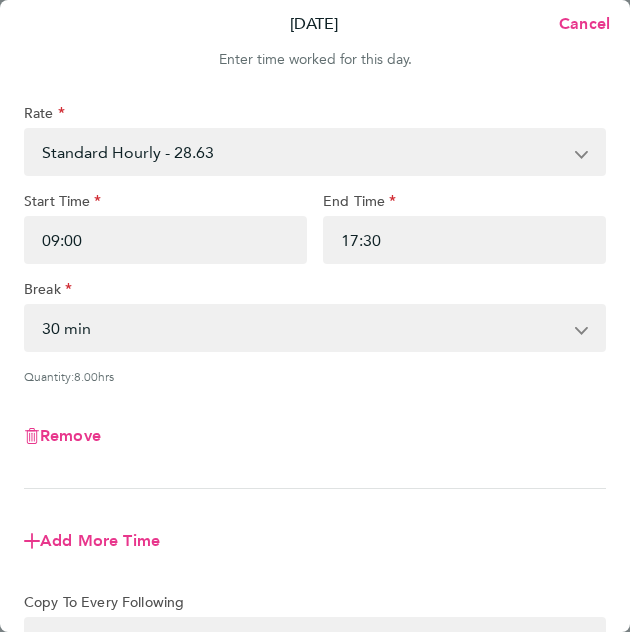 click on "Remove" 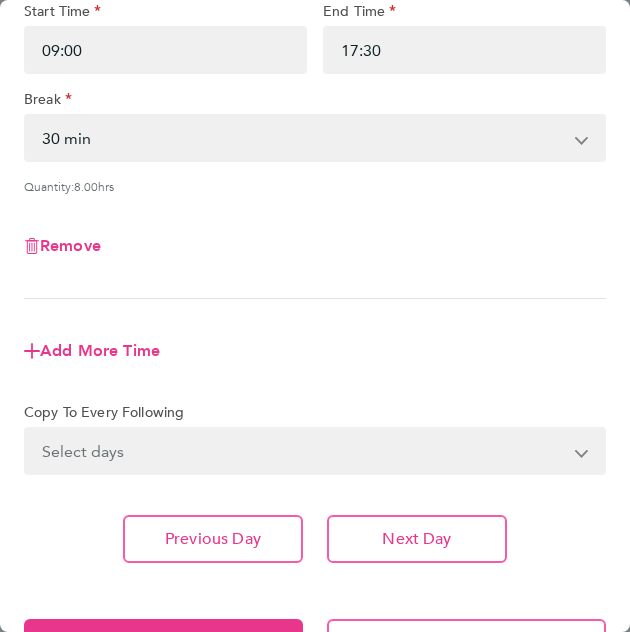 scroll, scrollTop: 254, scrollLeft: 0, axis: vertical 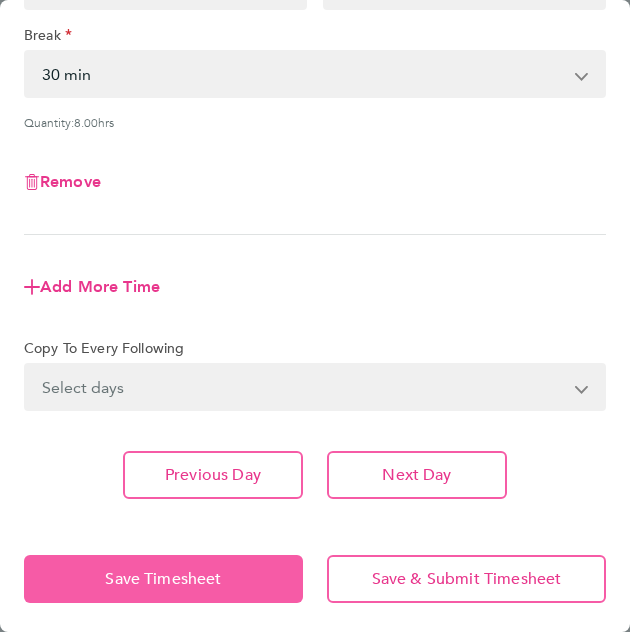 drag, startPoint x: 112, startPoint y: 594, endPoint x: 126, endPoint y: 579, distance: 20.518284 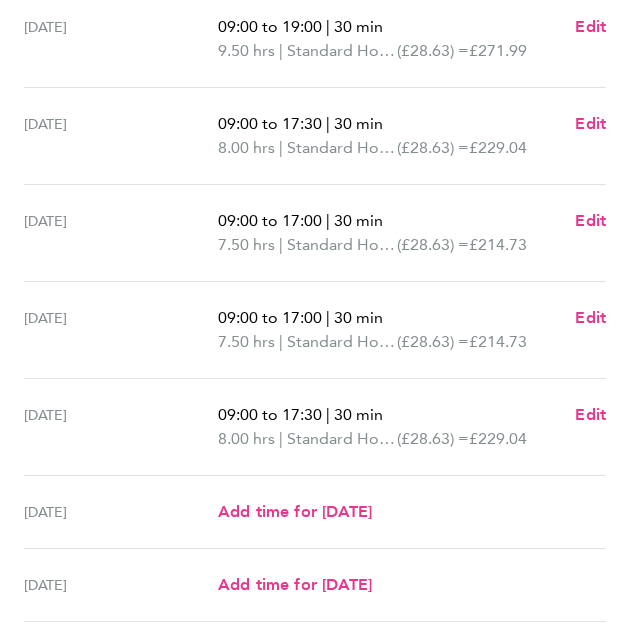 scroll, scrollTop: 573, scrollLeft: 0, axis: vertical 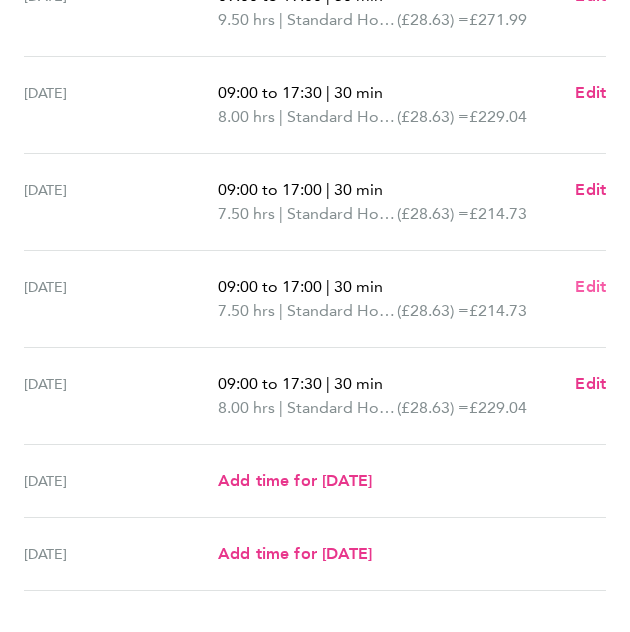 click on "Edit" at bounding box center [590, 286] 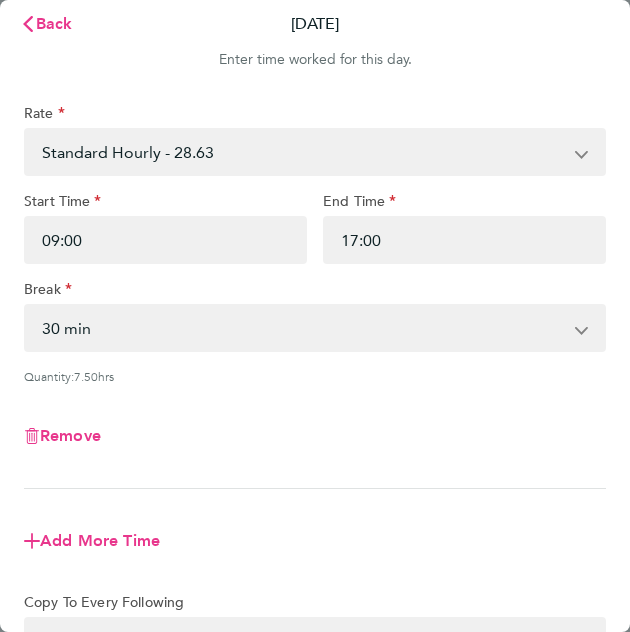 scroll, scrollTop: 0, scrollLeft: 0, axis: both 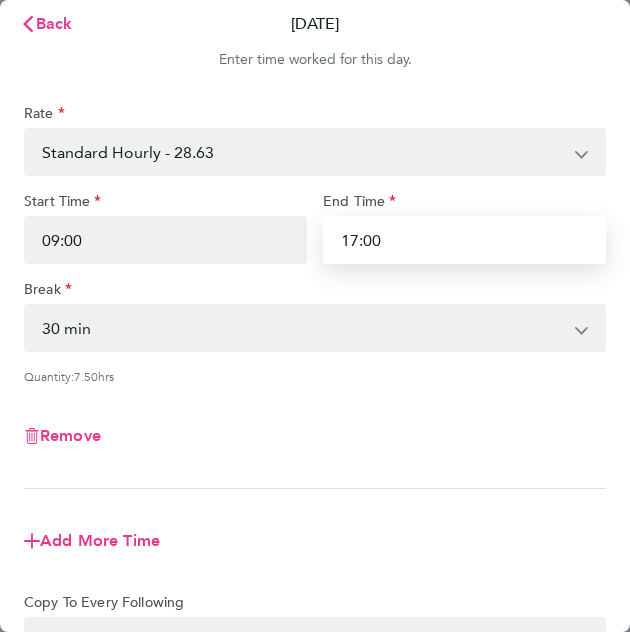 click on "17:00" at bounding box center [464, 240] 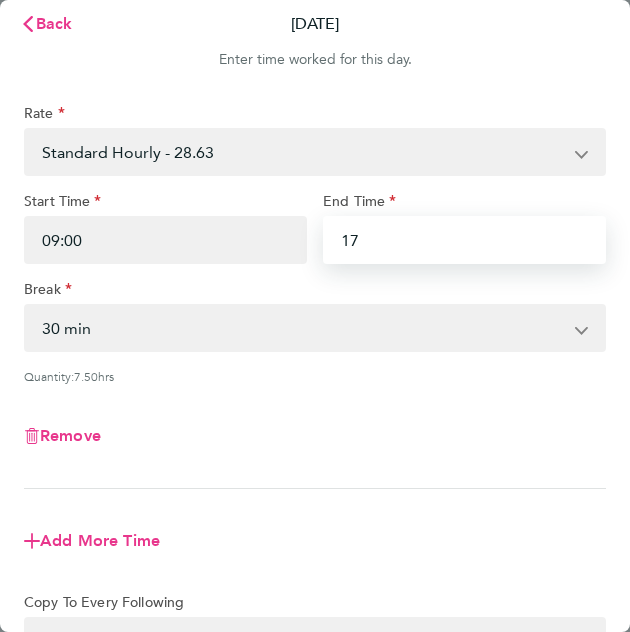 type on "1" 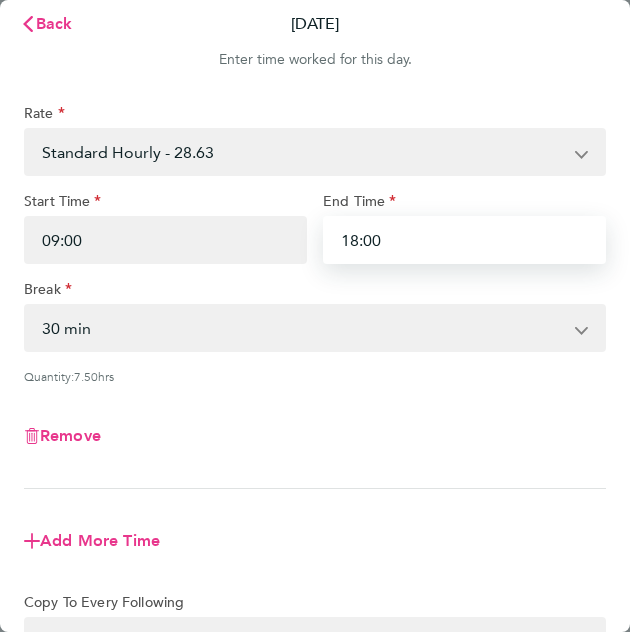 type on "18:00" 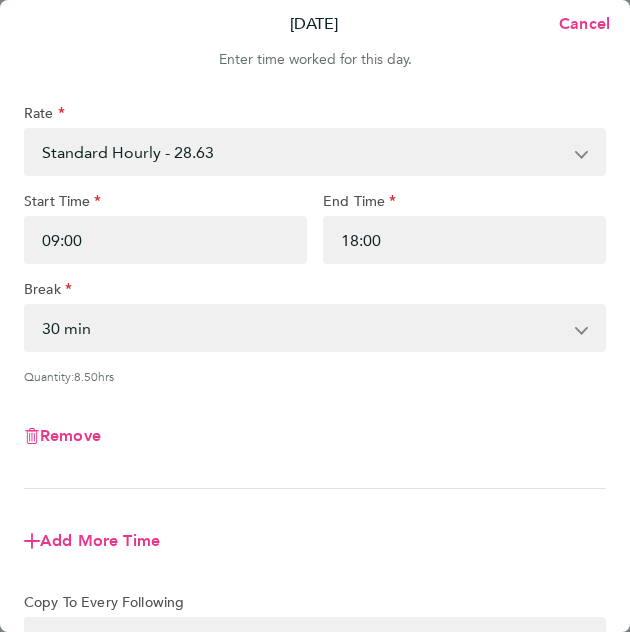 click on "Remove" 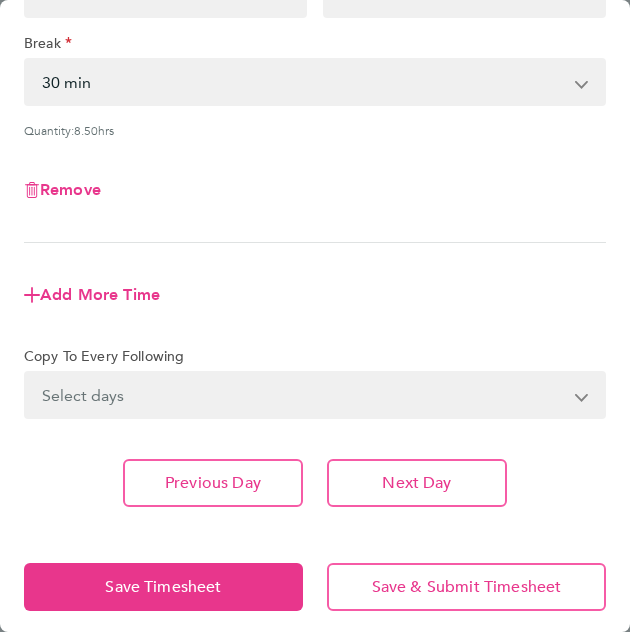 scroll, scrollTop: 254, scrollLeft: 0, axis: vertical 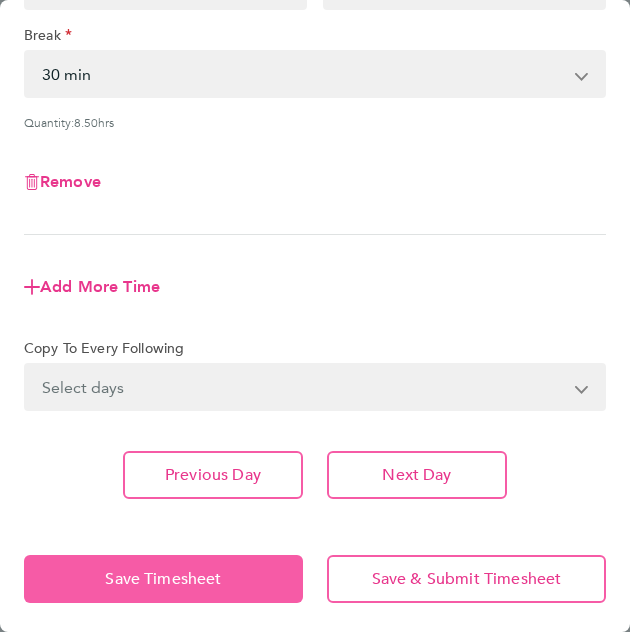 drag, startPoint x: 92, startPoint y: 579, endPoint x: 130, endPoint y: 517, distance: 72.718636 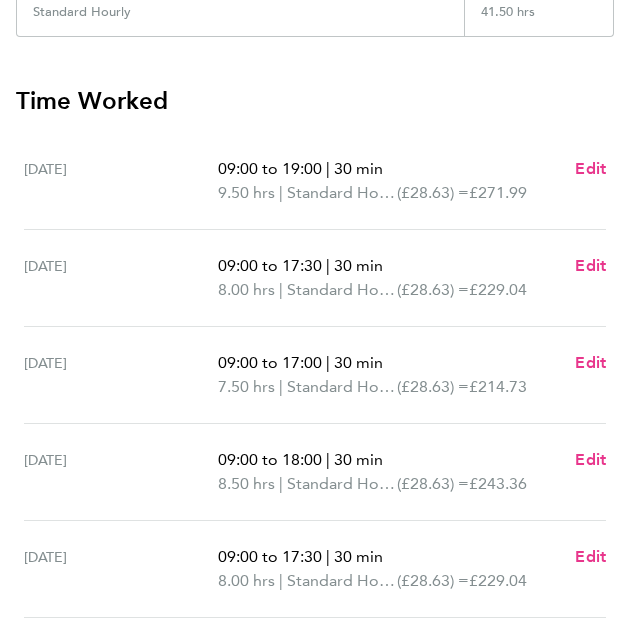 scroll, scrollTop: 500, scrollLeft: 0, axis: vertical 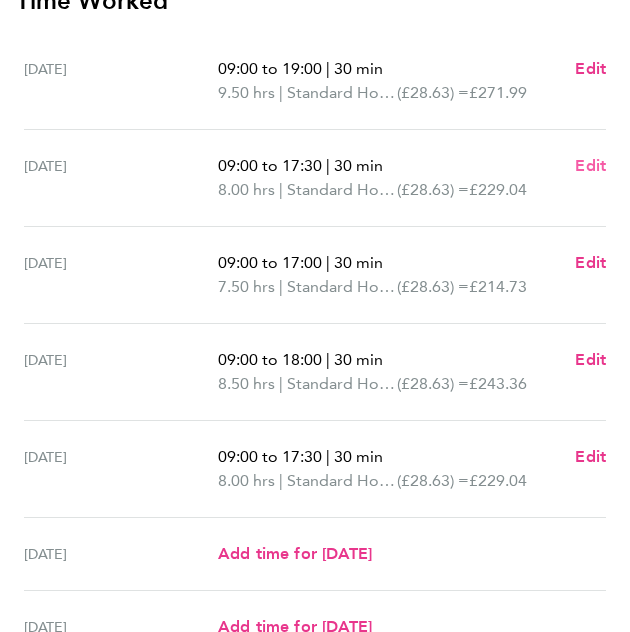 click on "Edit" at bounding box center (590, 165) 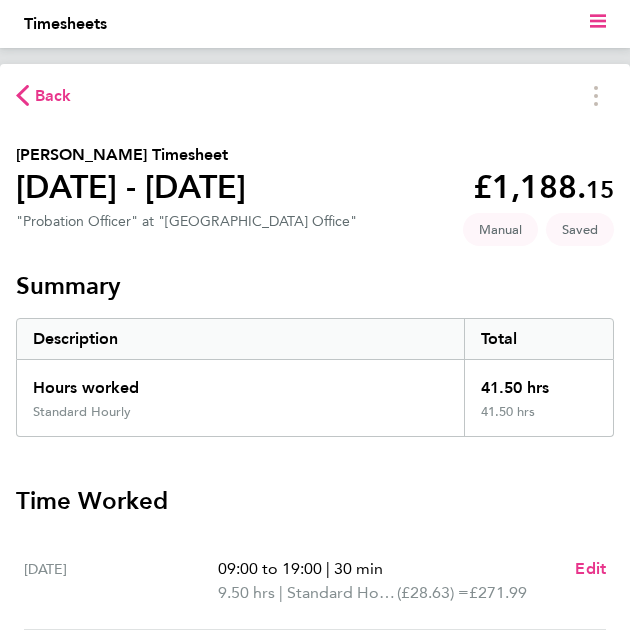 select on "30" 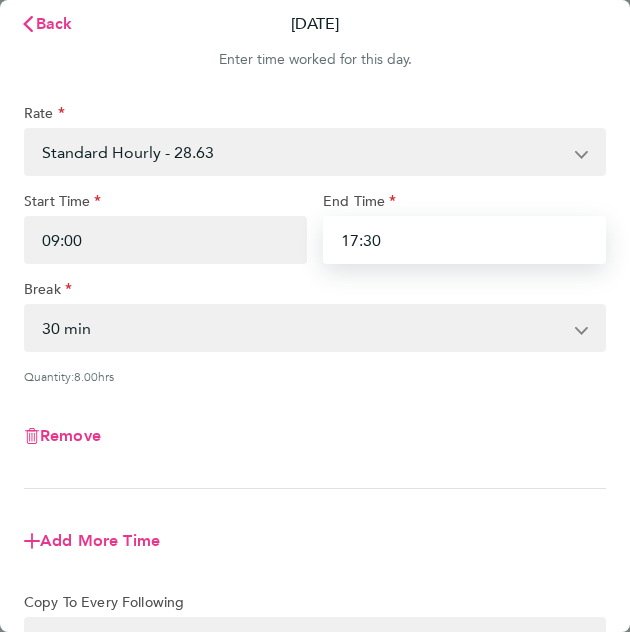click on "17:30" at bounding box center (464, 240) 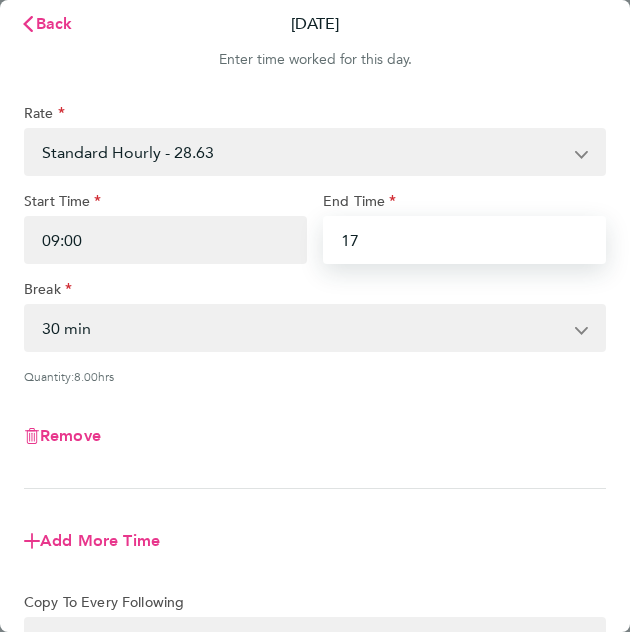 type on "1" 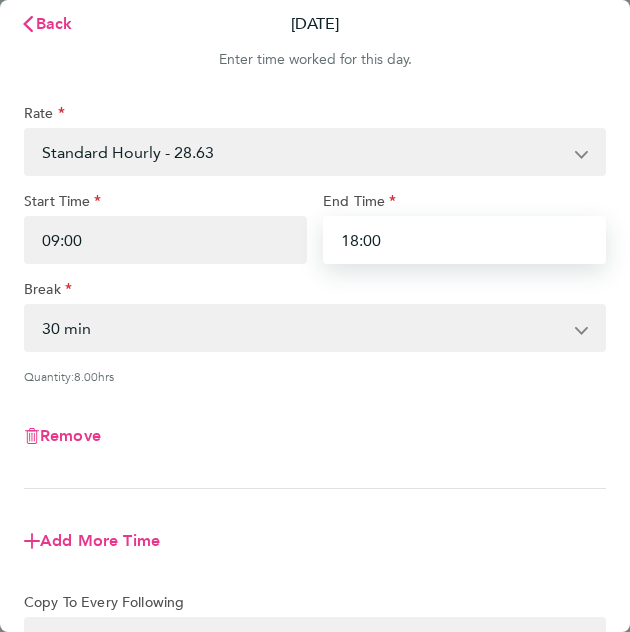 type on "18:00" 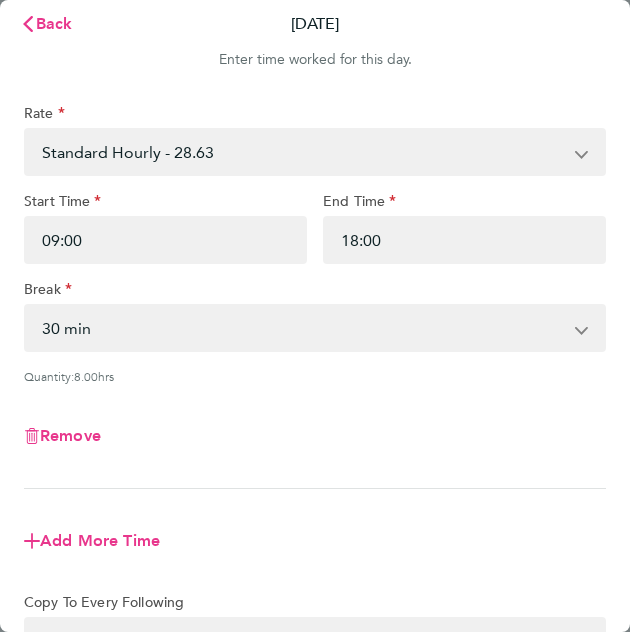 click on "Remove" 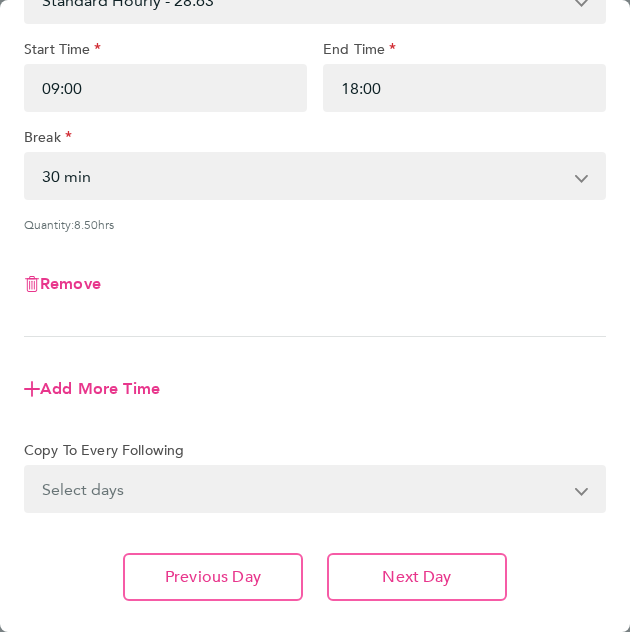 scroll, scrollTop: 254, scrollLeft: 0, axis: vertical 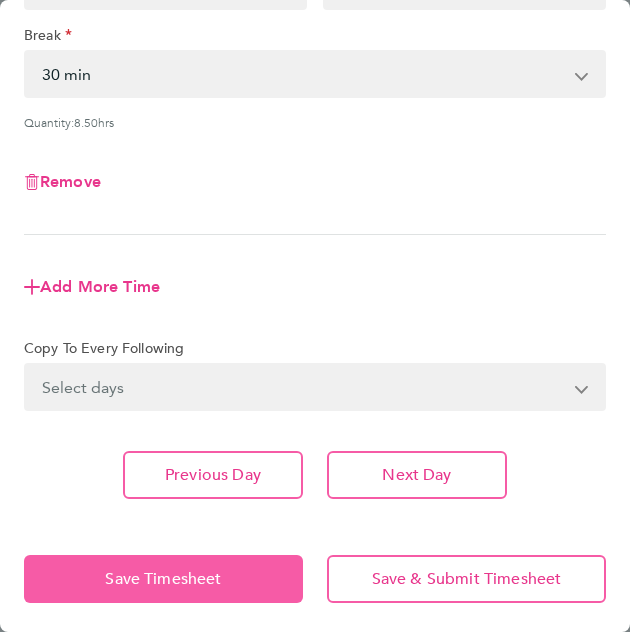 drag, startPoint x: 152, startPoint y: 583, endPoint x: 198, endPoint y: 521, distance: 77.201035 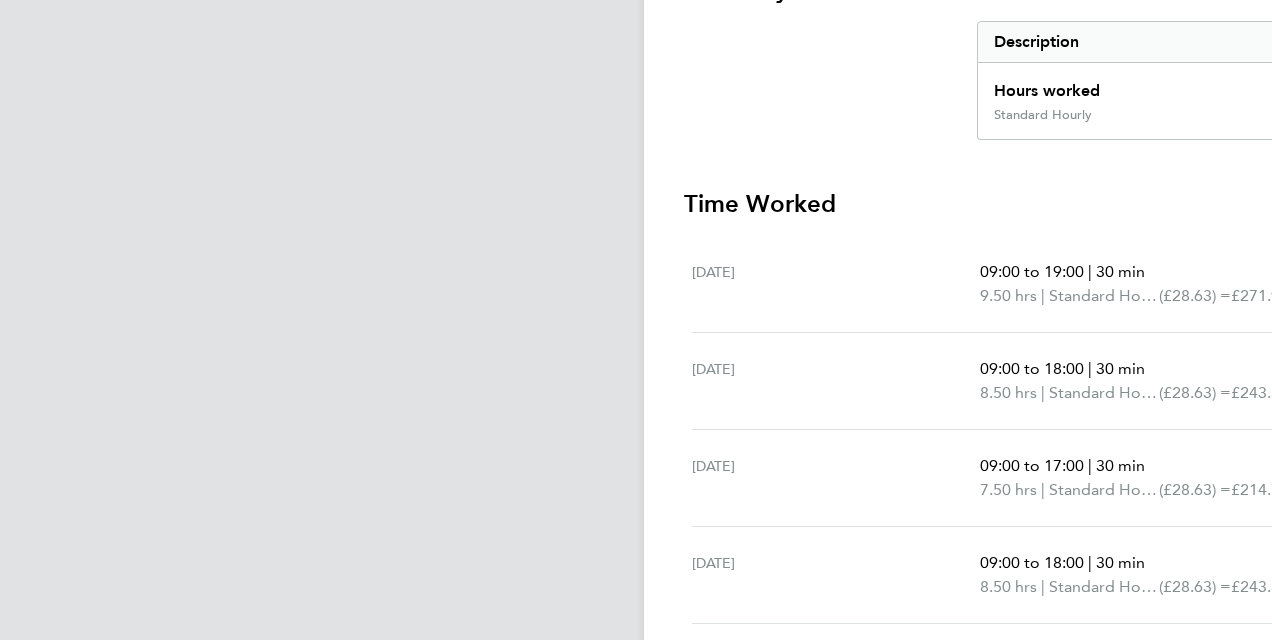 scroll, scrollTop: 21, scrollLeft: 0, axis: vertical 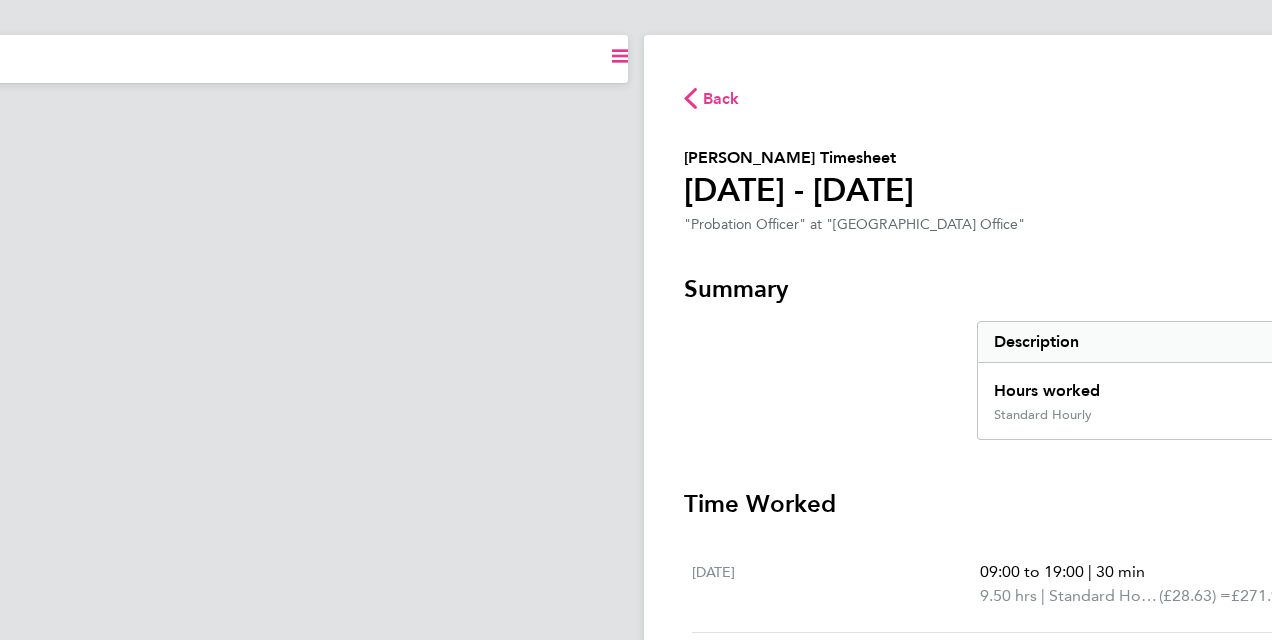 drag, startPoint x: 878, startPoint y: 604, endPoint x: 883, endPoint y: 593, distance: 12.083046 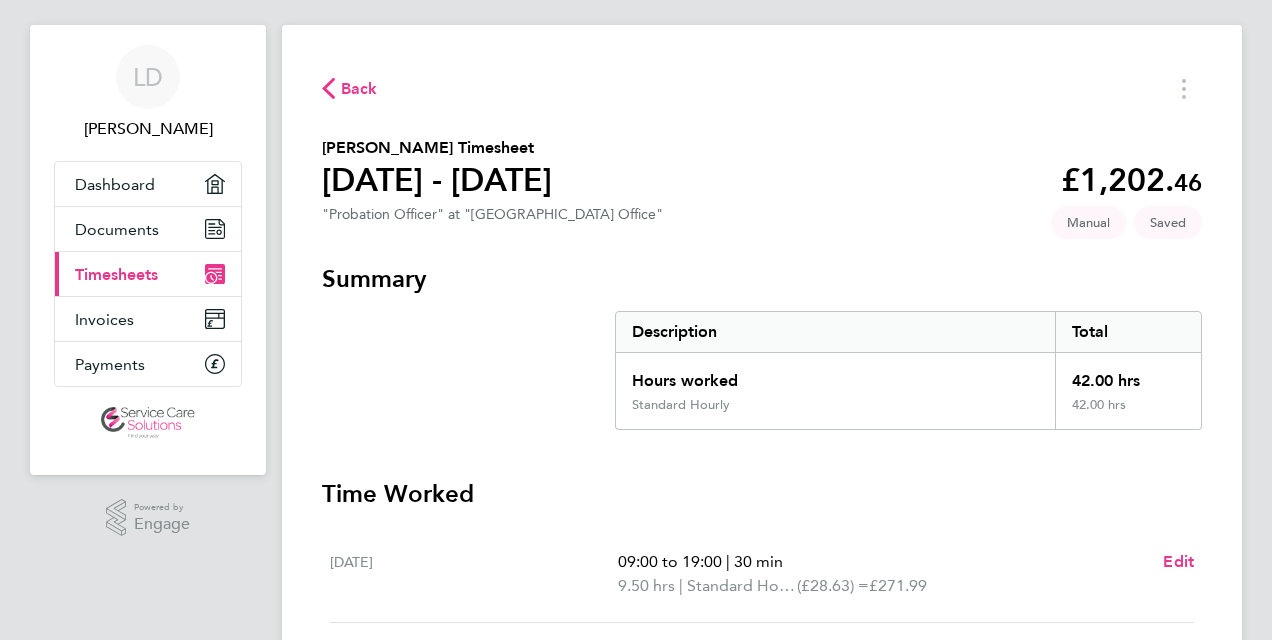 scroll, scrollTop: 0, scrollLeft: 0, axis: both 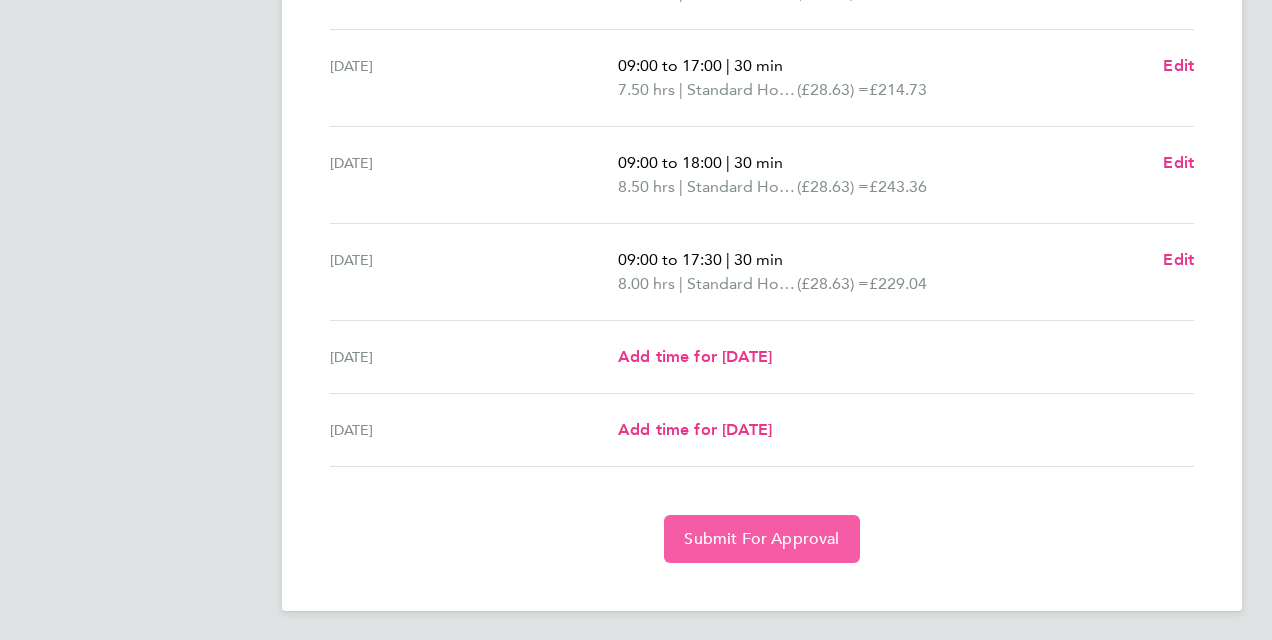 click on "Submit For Approval" 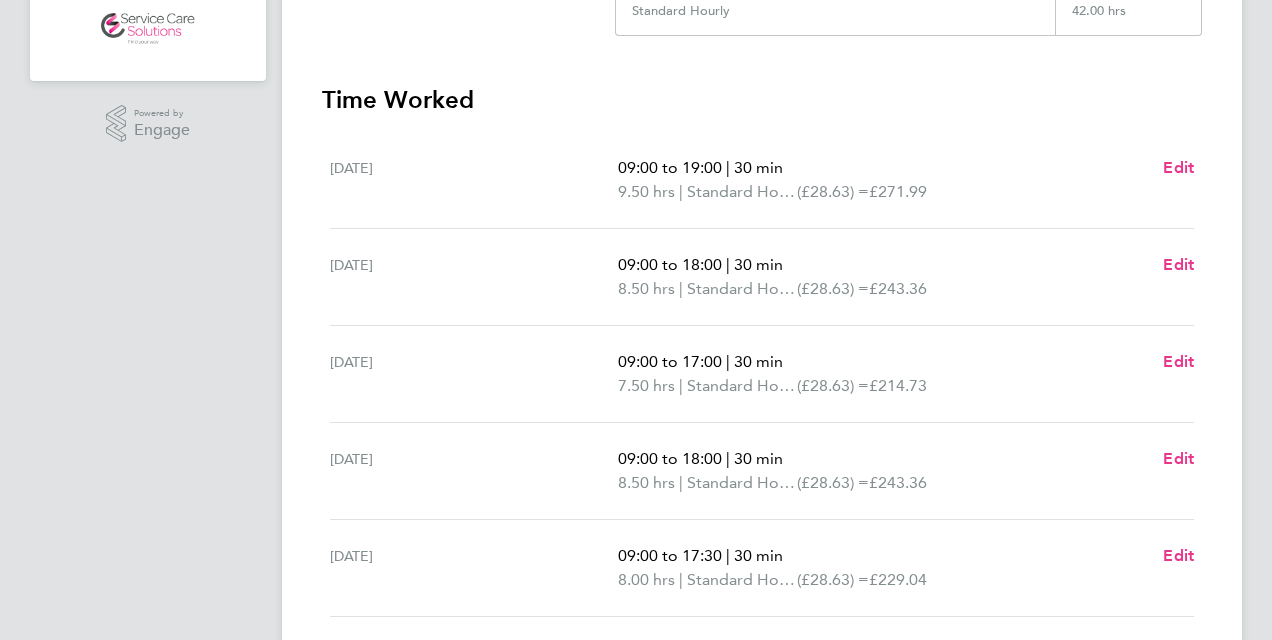 scroll, scrollTop: 0, scrollLeft: 0, axis: both 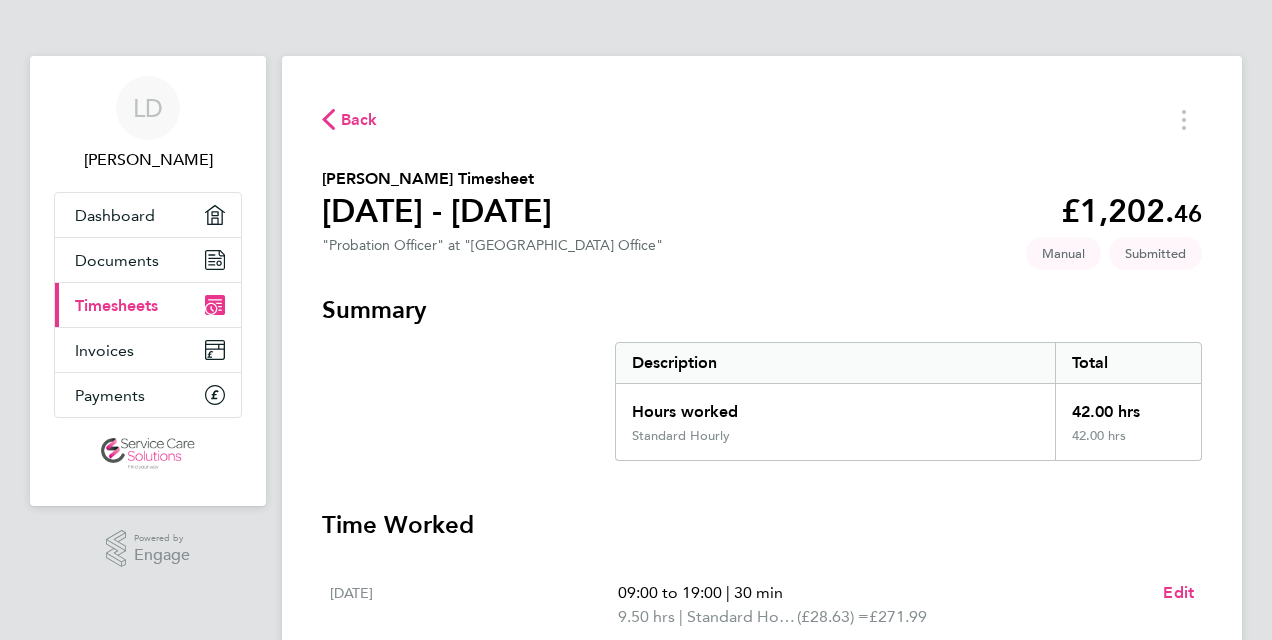 click on "Timesheets" at bounding box center (116, 305) 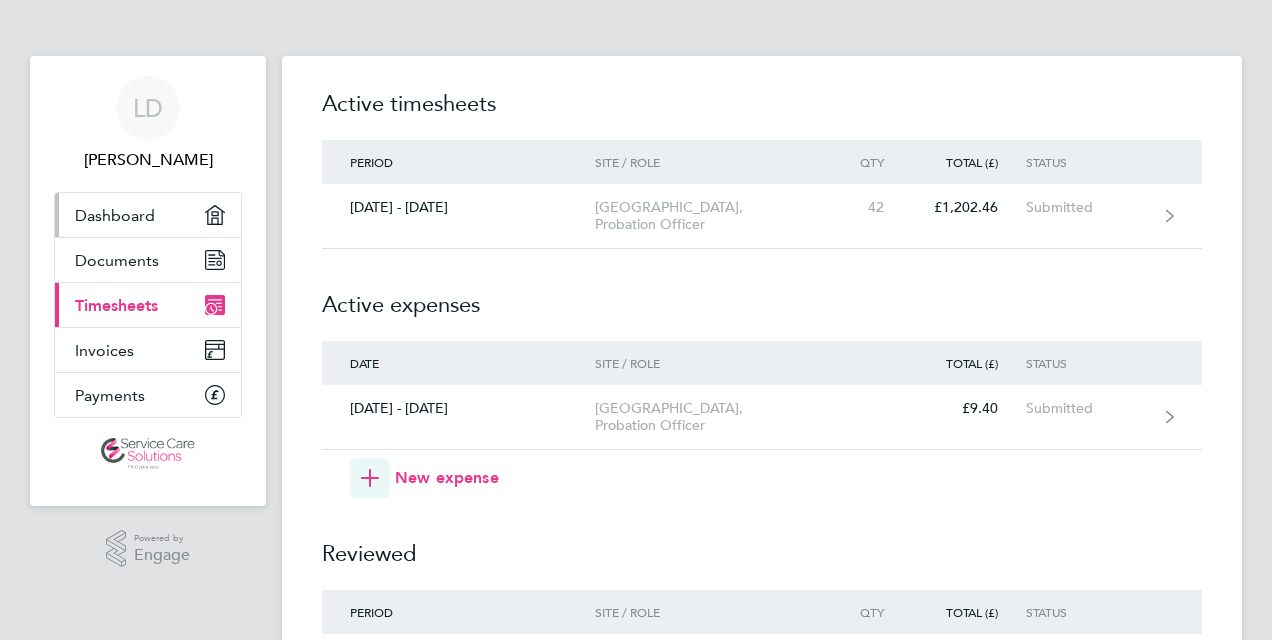 drag, startPoint x: 148, startPoint y: 150, endPoint x: 196, endPoint y: 223, distance: 87.36704 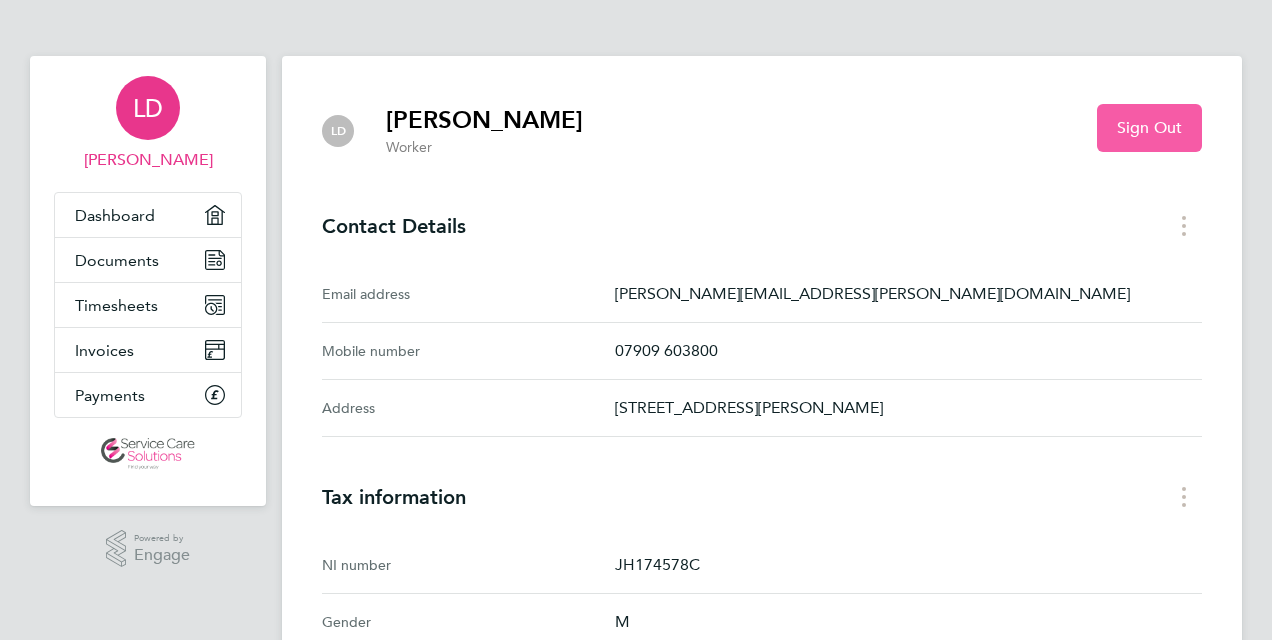 click on "Sign Out" at bounding box center (1149, 128) 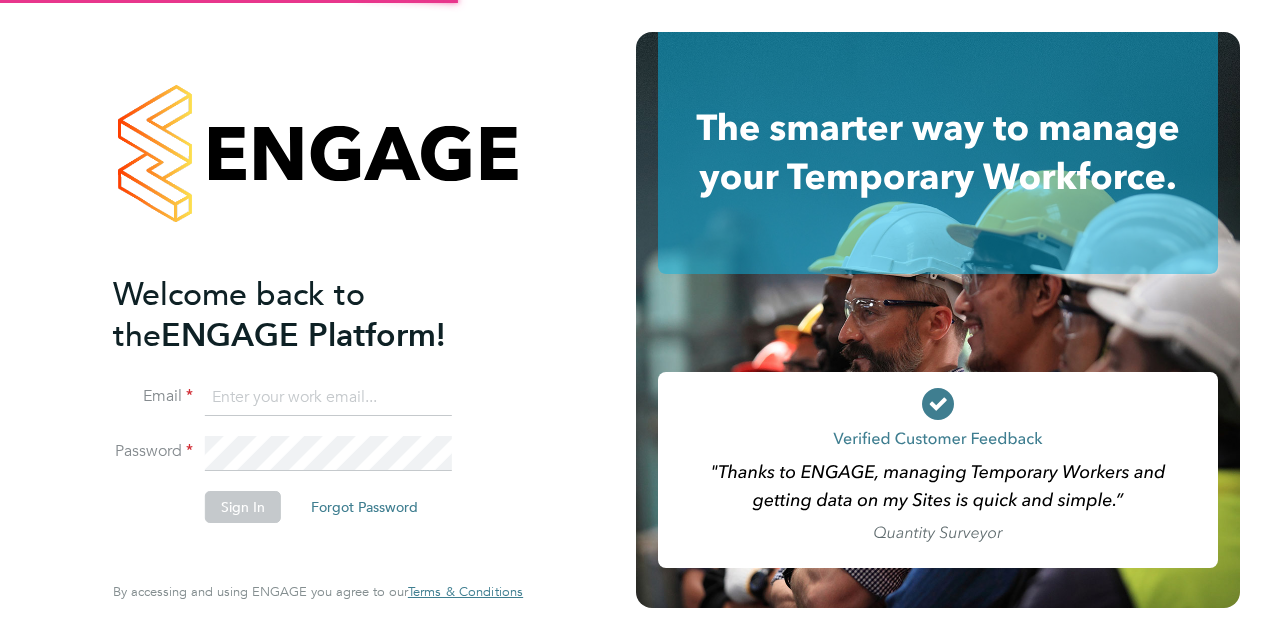 type on "[PERSON_NAME][EMAIL_ADDRESS][PERSON_NAME][DOMAIN_NAME]" 